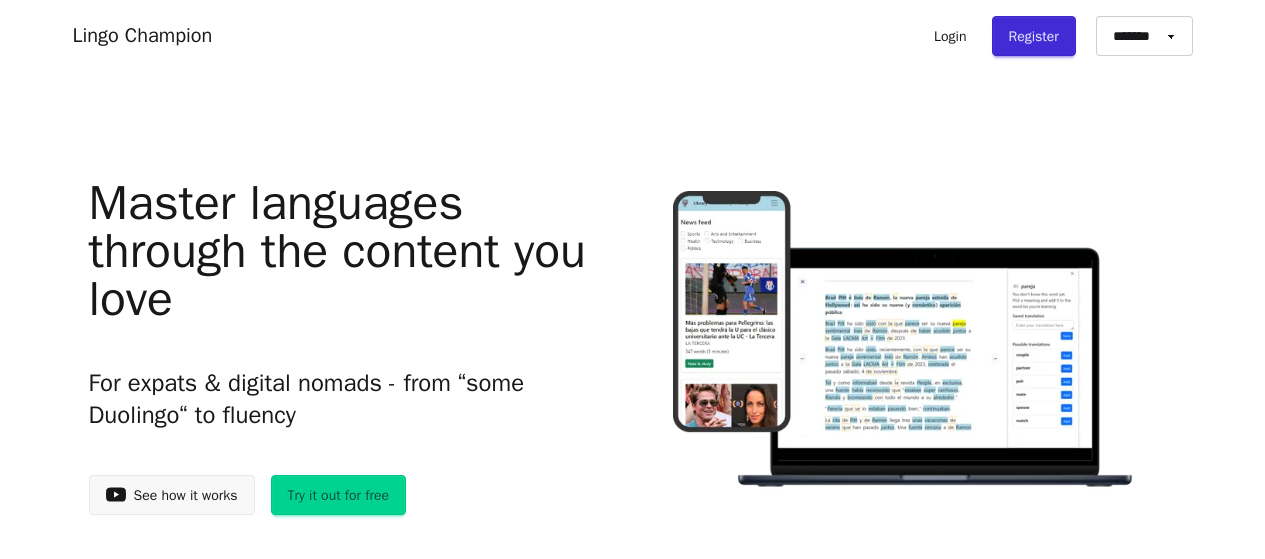 scroll, scrollTop: 0, scrollLeft: 0, axis: both 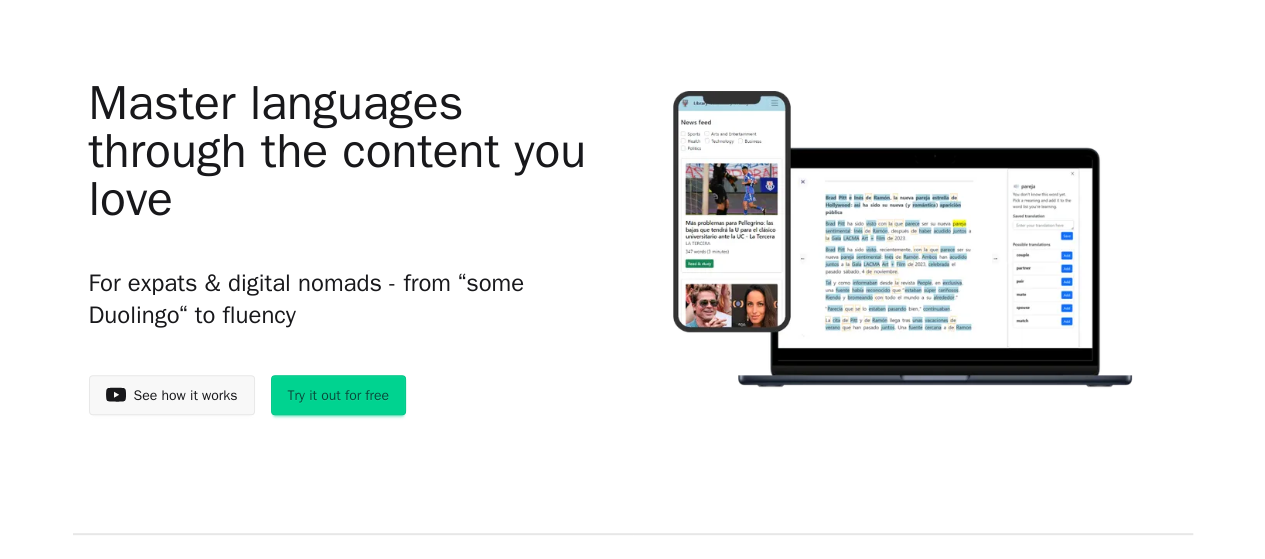 click on "Try it out for free" at bounding box center [339, 395] 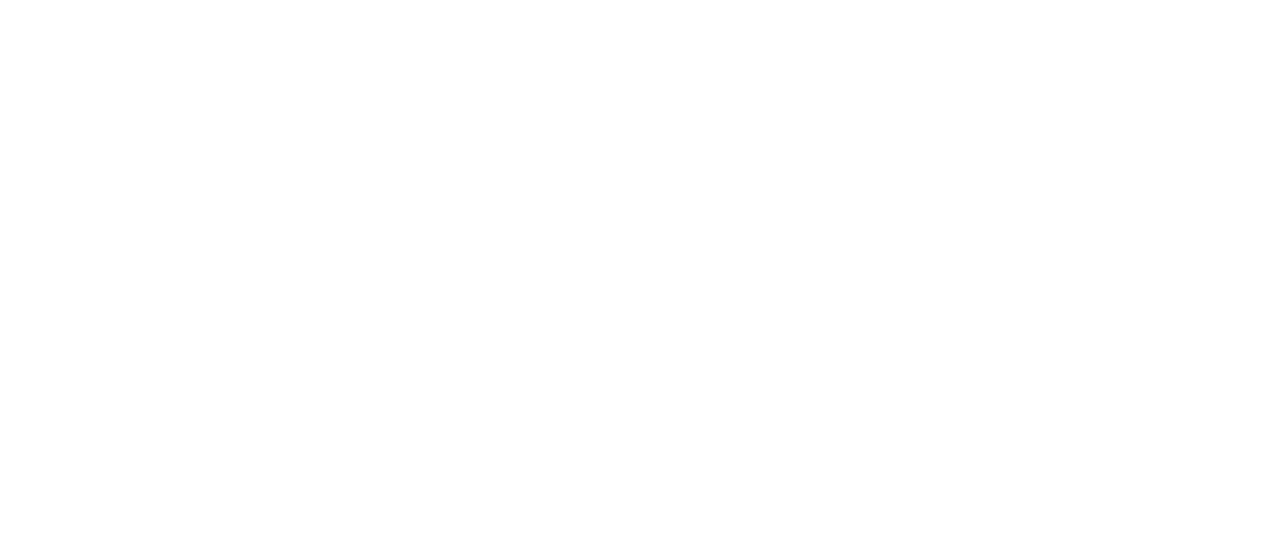 scroll, scrollTop: 0, scrollLeft: 0, axis: both 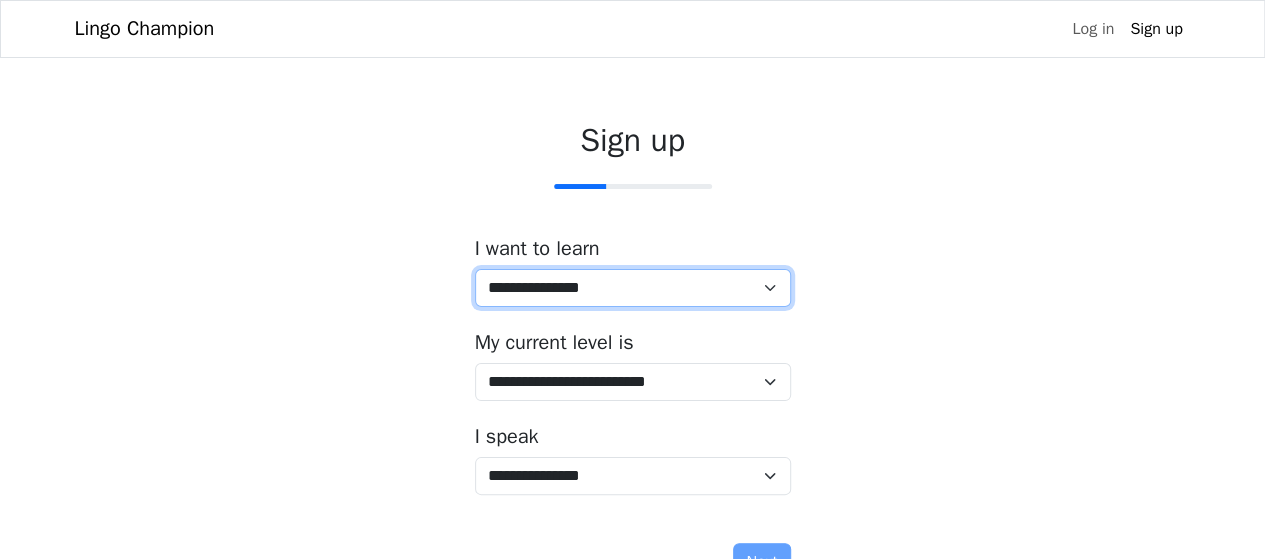 click on "**********" at bounding box center (633, 288) 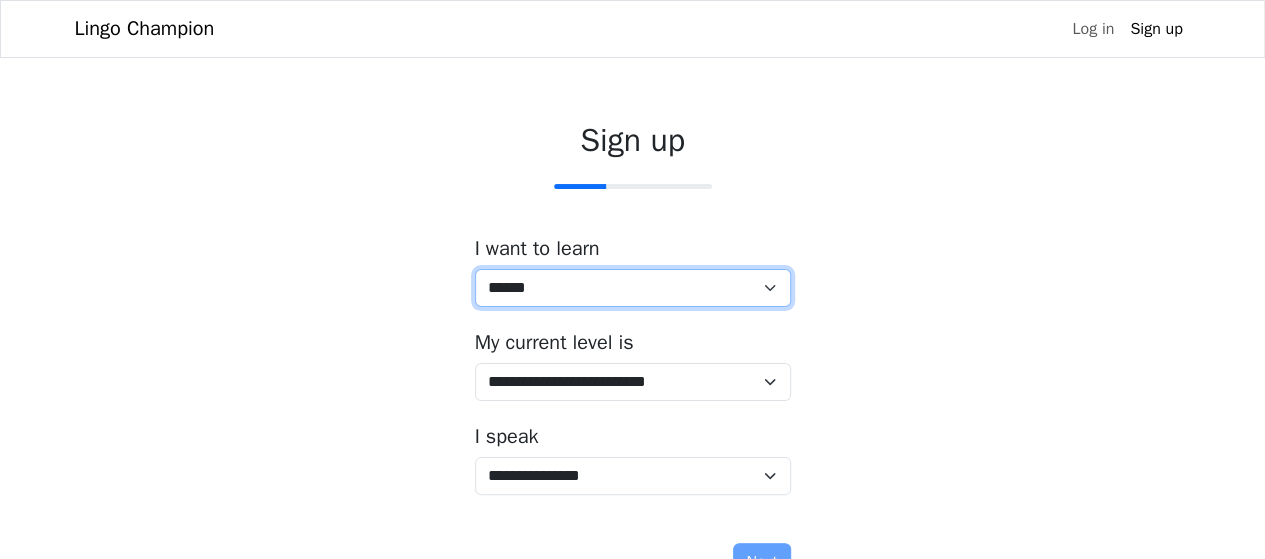 click on "**********" at bounding box center [633, 288] 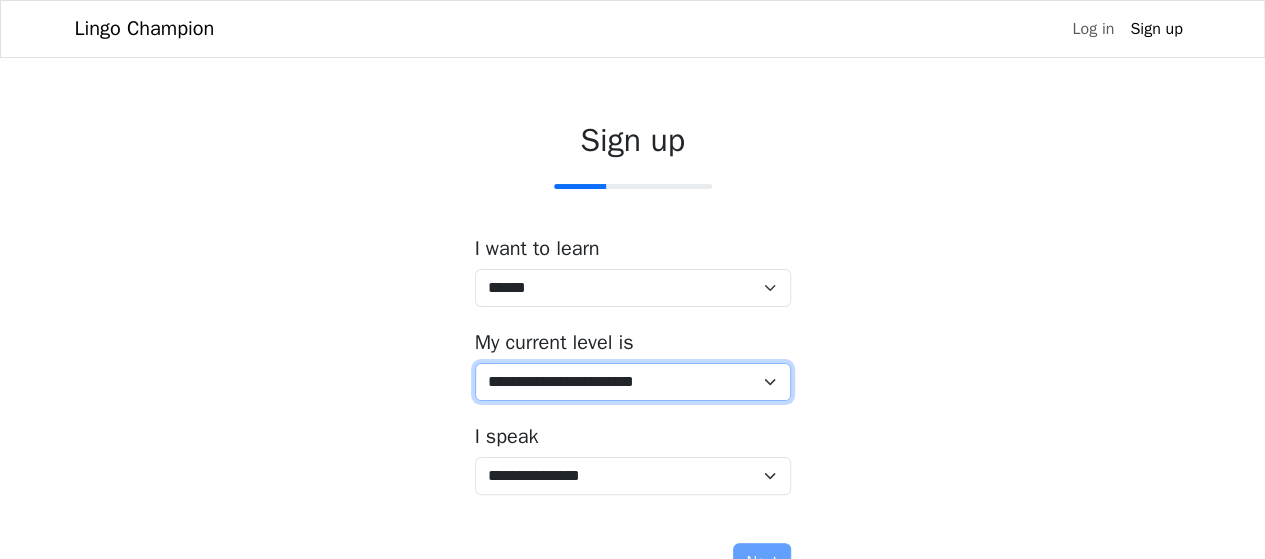 click on "**********" at bounding box center (633, 382) 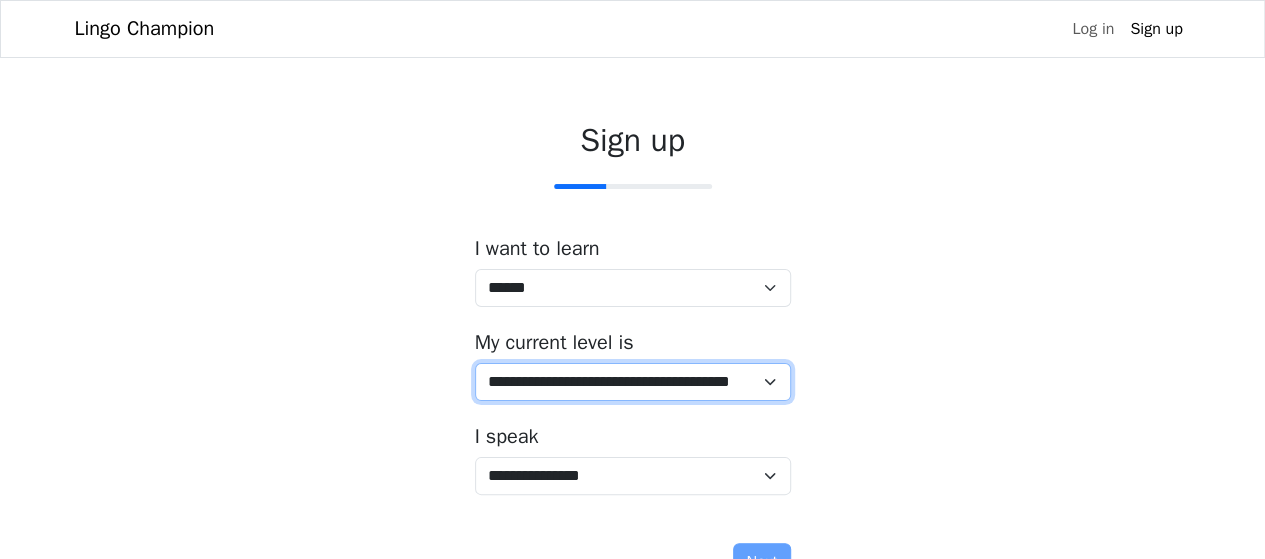 click on "**********" at bounding box center [633, 382] 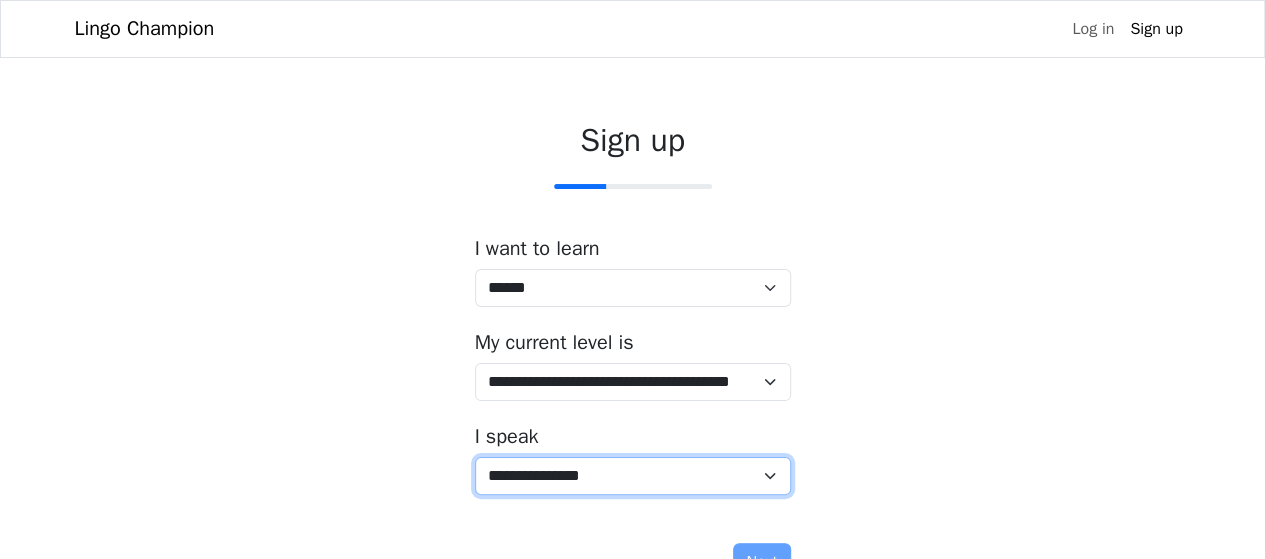 click on "**********" at bounding box center (633, 476) 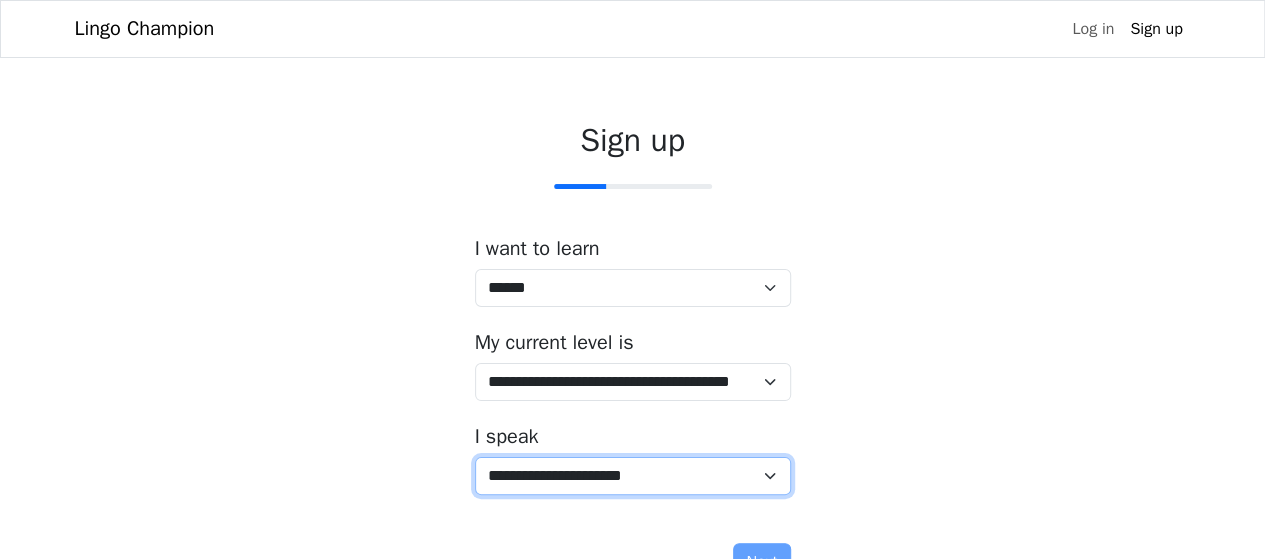 click on "**********" at bounding box center [633, 476] 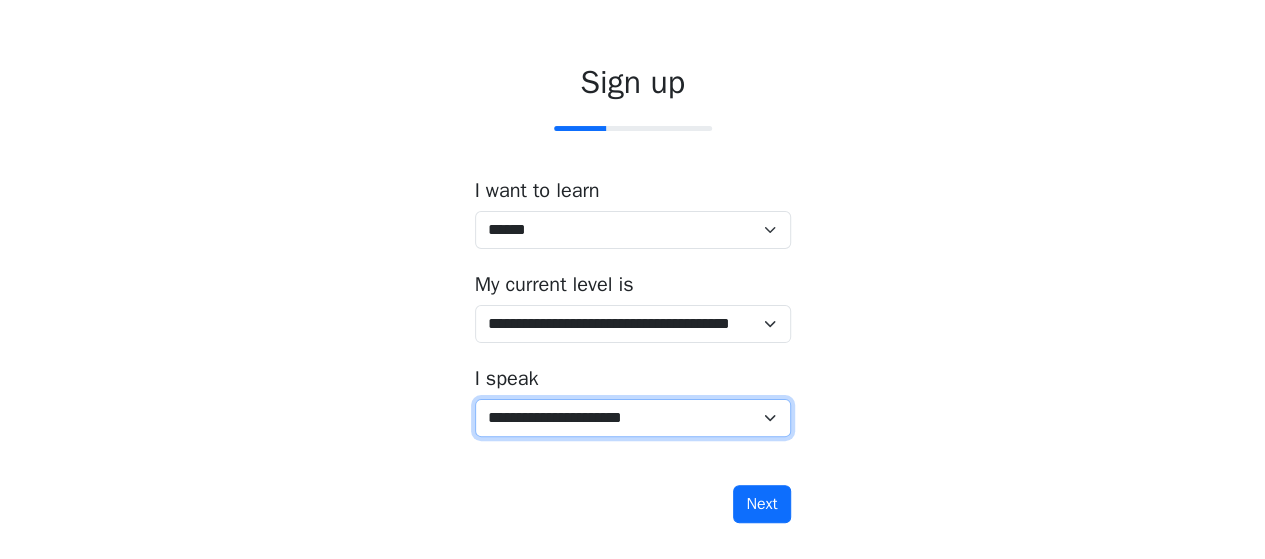 scroll, scrollTop: 100, scrollLeft: 0, axis: vertical 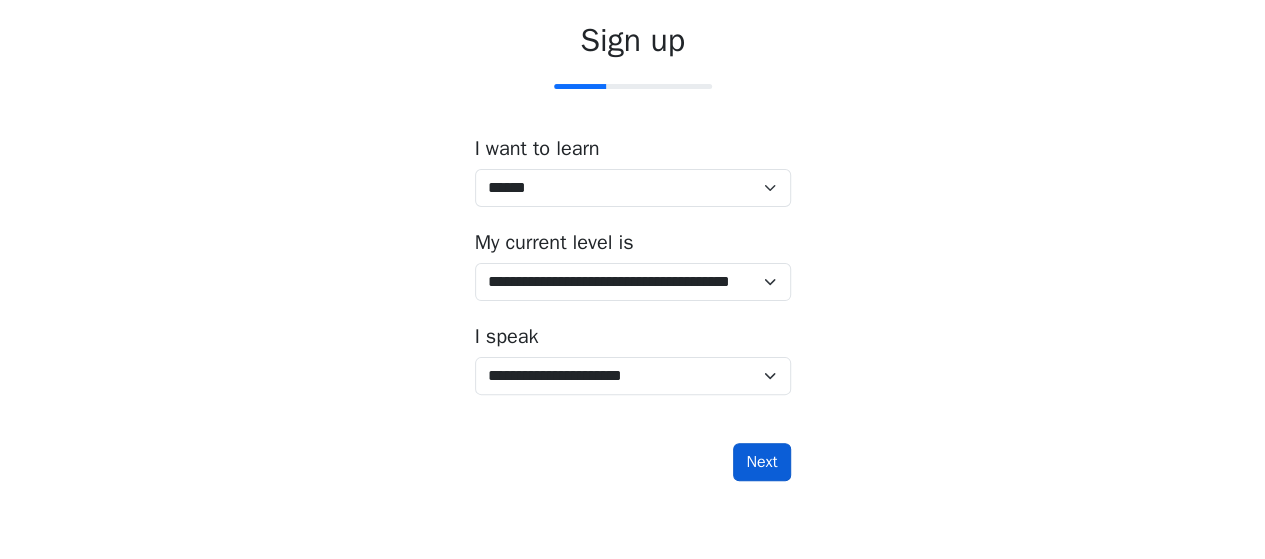 click on "Next" at bounding box center [761, 462] 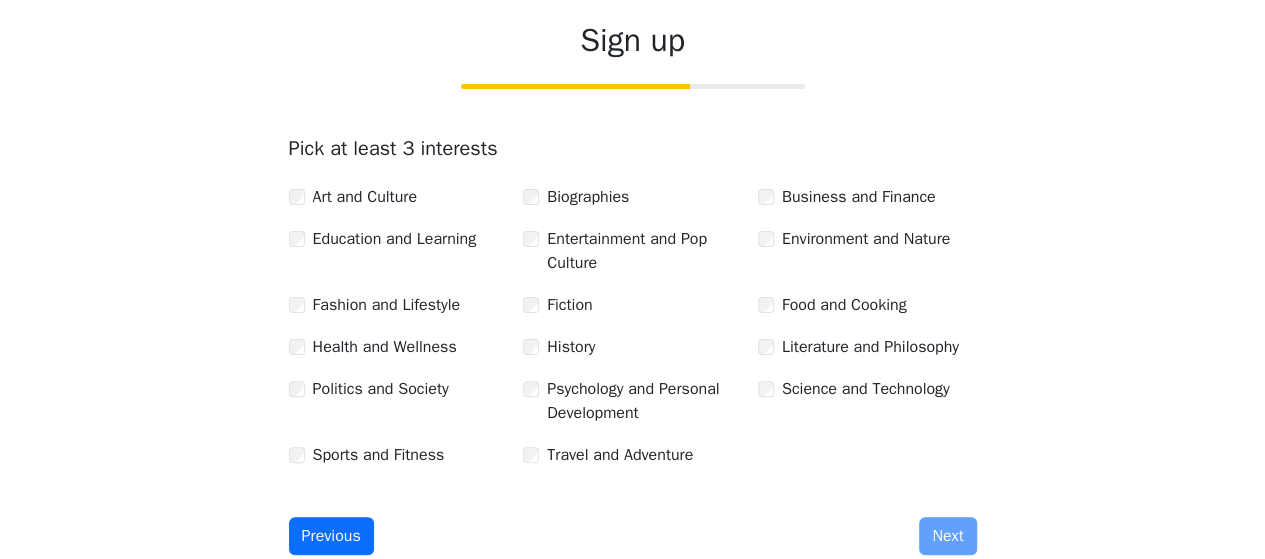 click on "Education and Learning" at bounding box center [395, 239] 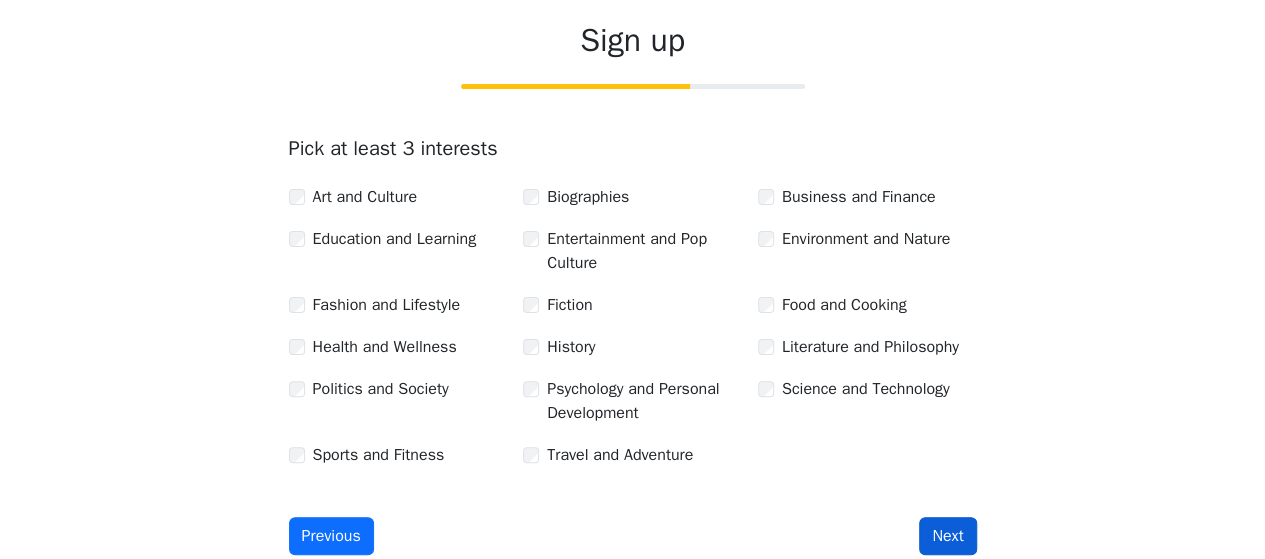 click on "Next" at bounding box center [947, 536] 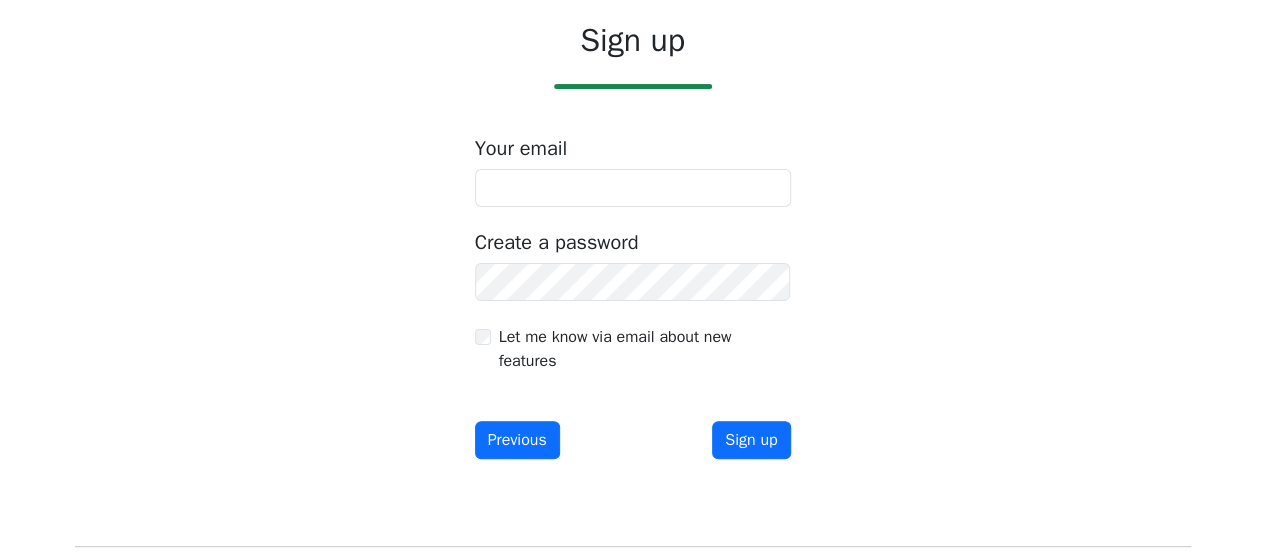 scroll, scrollTop: 65, scrollLeft: 0, axis: vertical 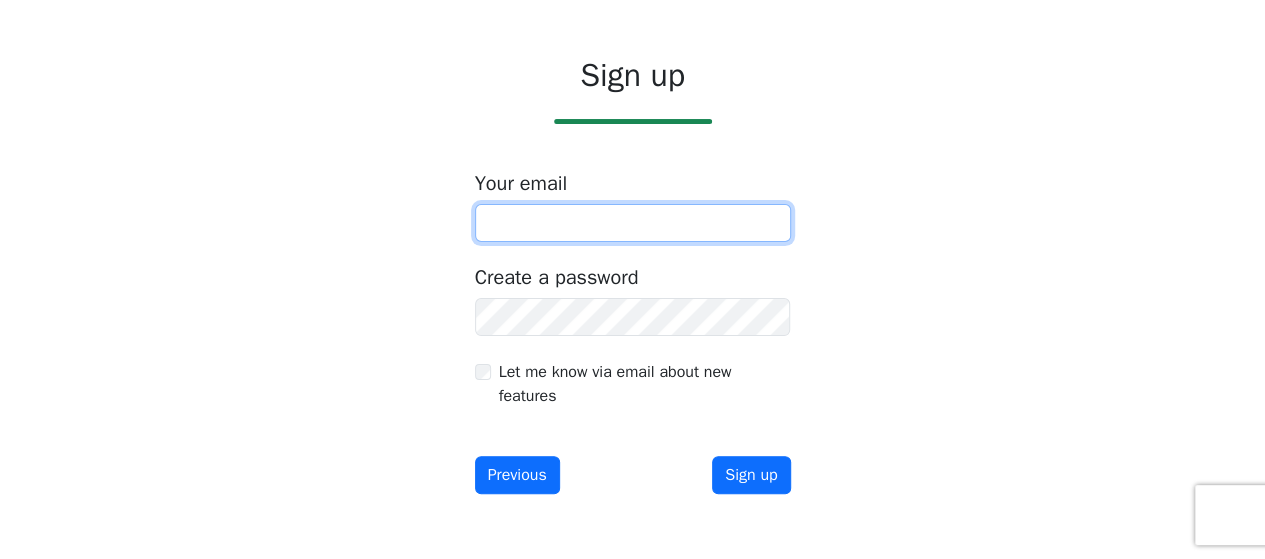 click at bounding box center (633, 223) 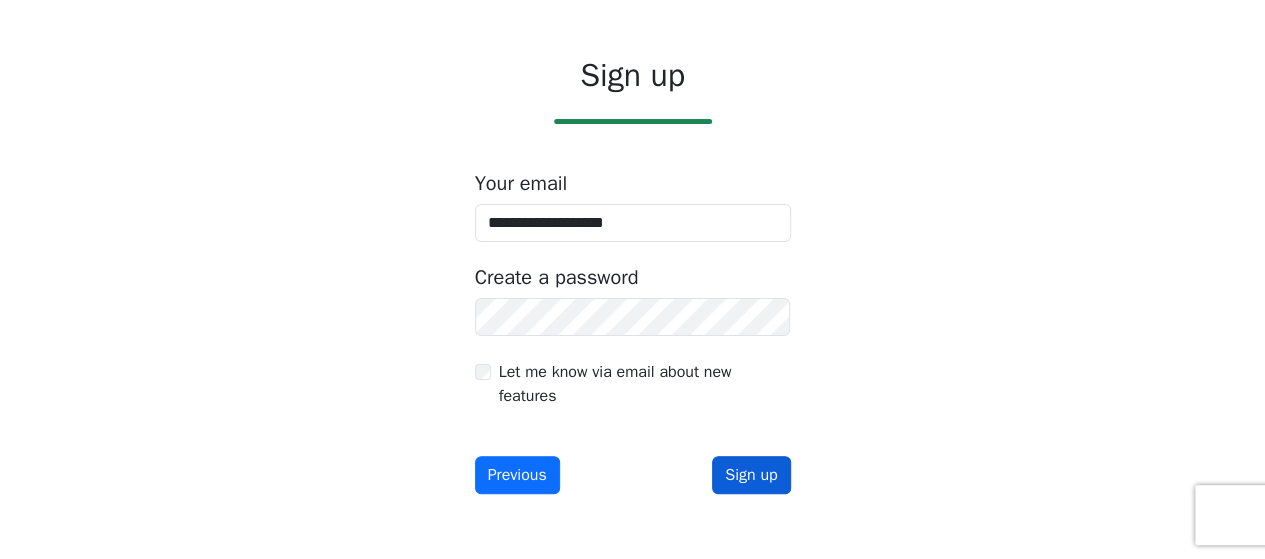 click on "Sign up" at bounding box center (751, 475) 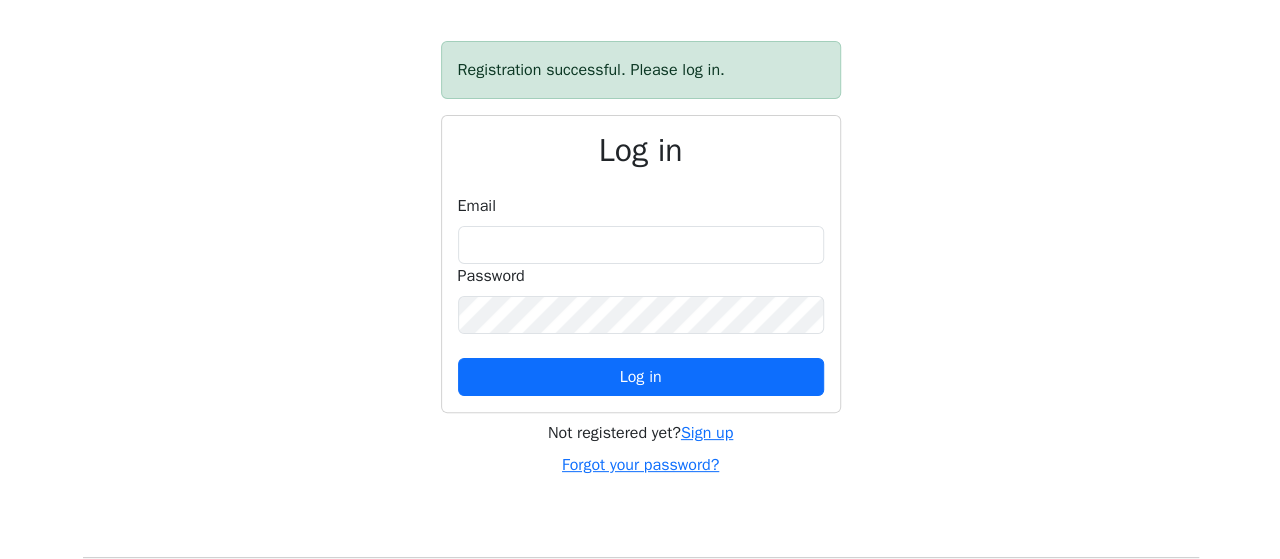 scroll, scrollTop: 0, scrollLeft: 0, axis: both 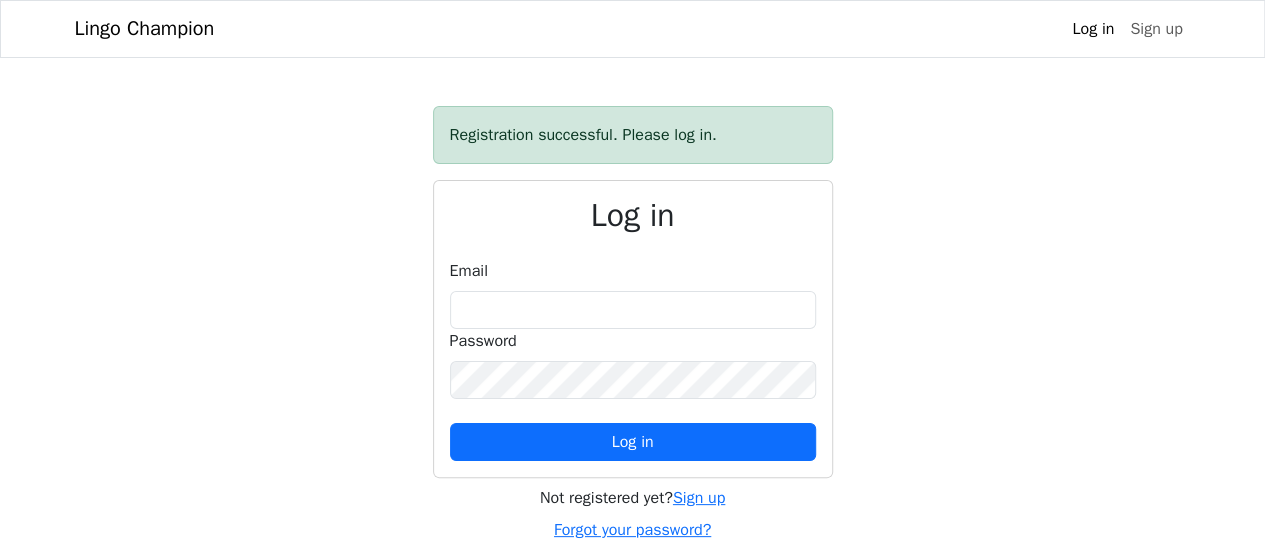 click on "Email" at bounding box center (633, 294) 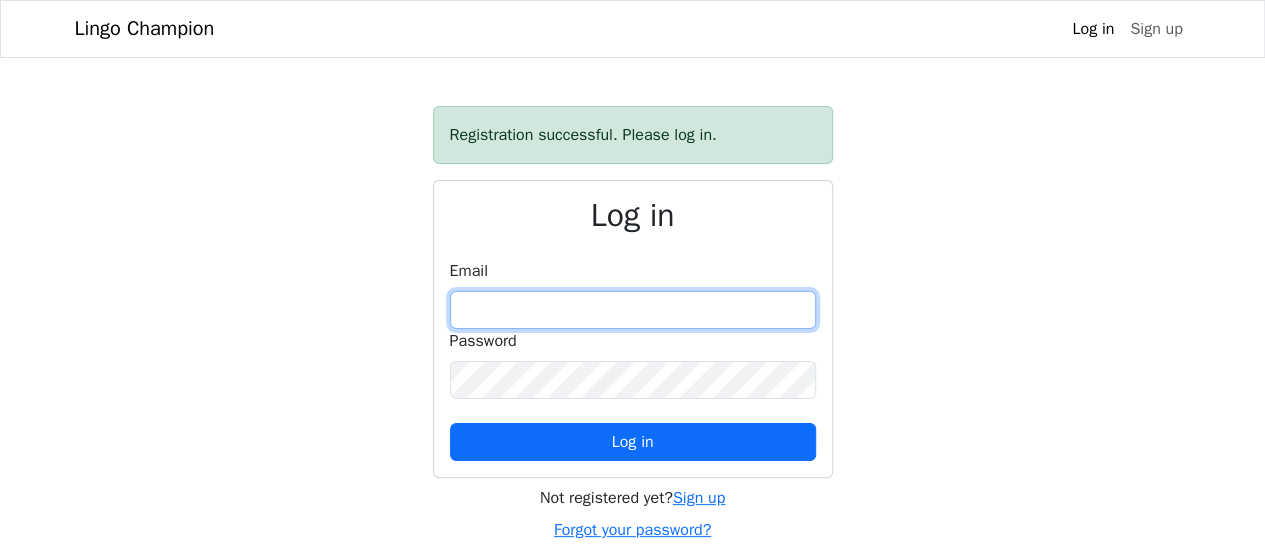 click at bounding box center (633, 310) 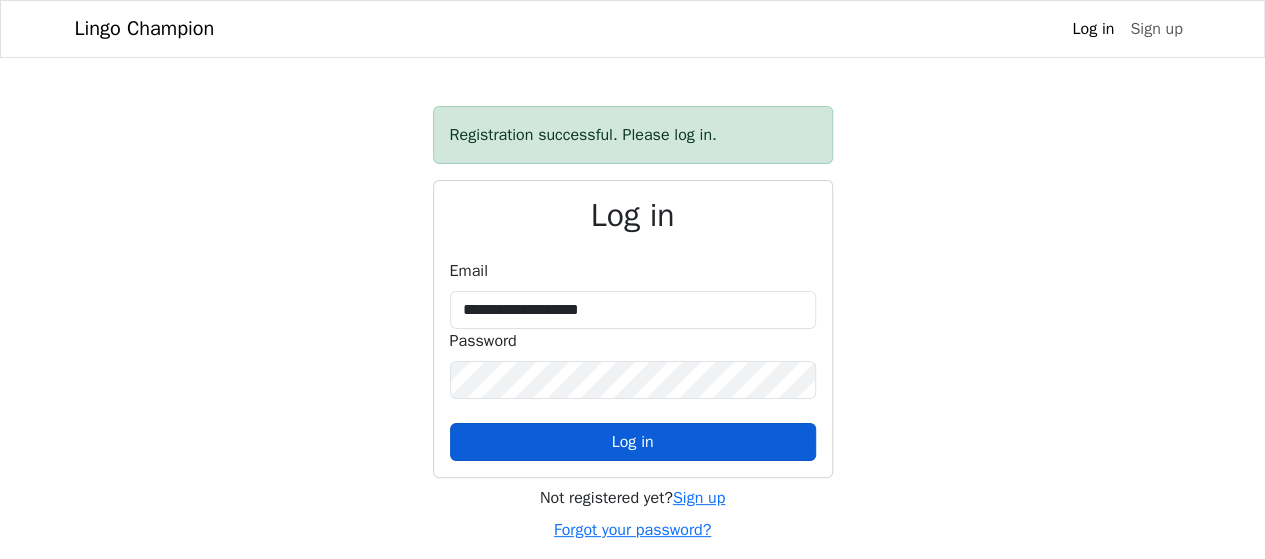 click on "Log in" at bounding box center (633, 442) 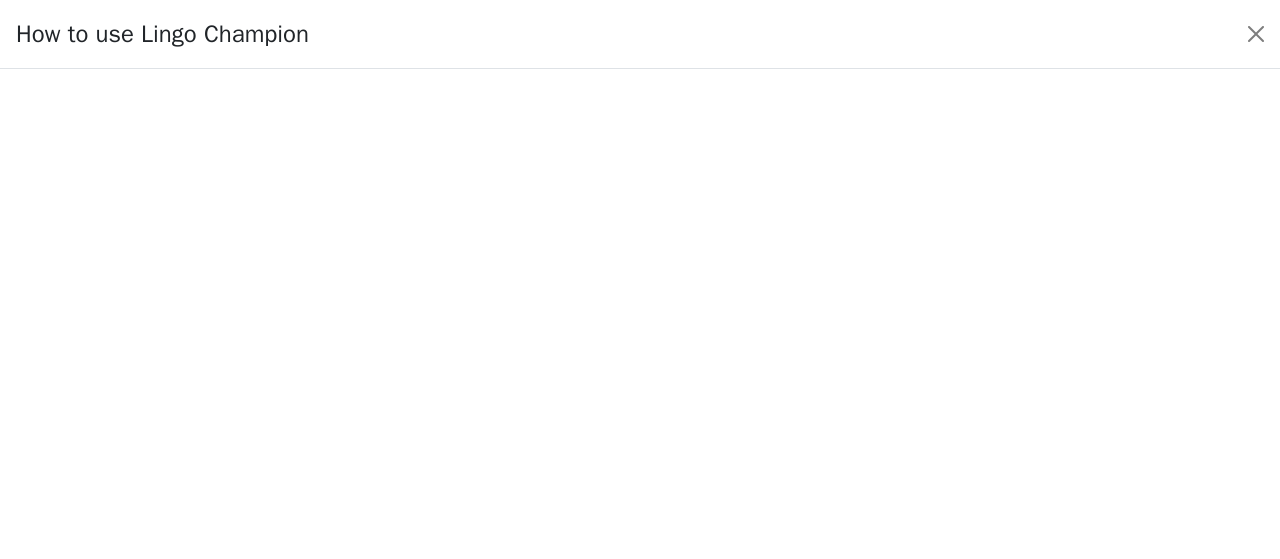 scroll, scrollTop: 234, scrollLeft: 0, axis: vertical 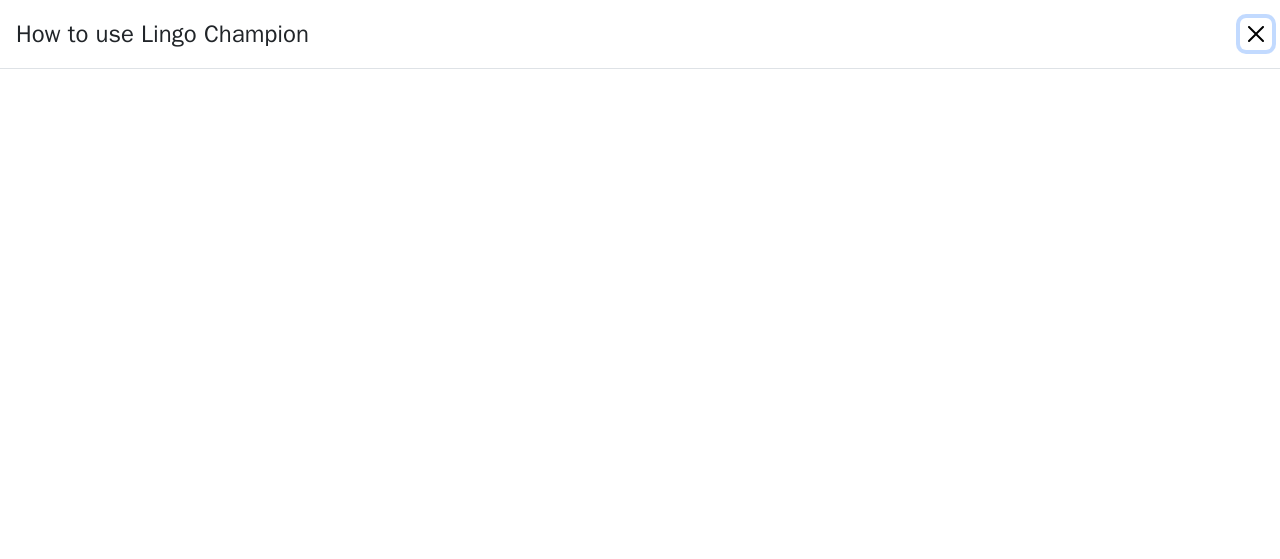 click at bounding box center [1256, 34] 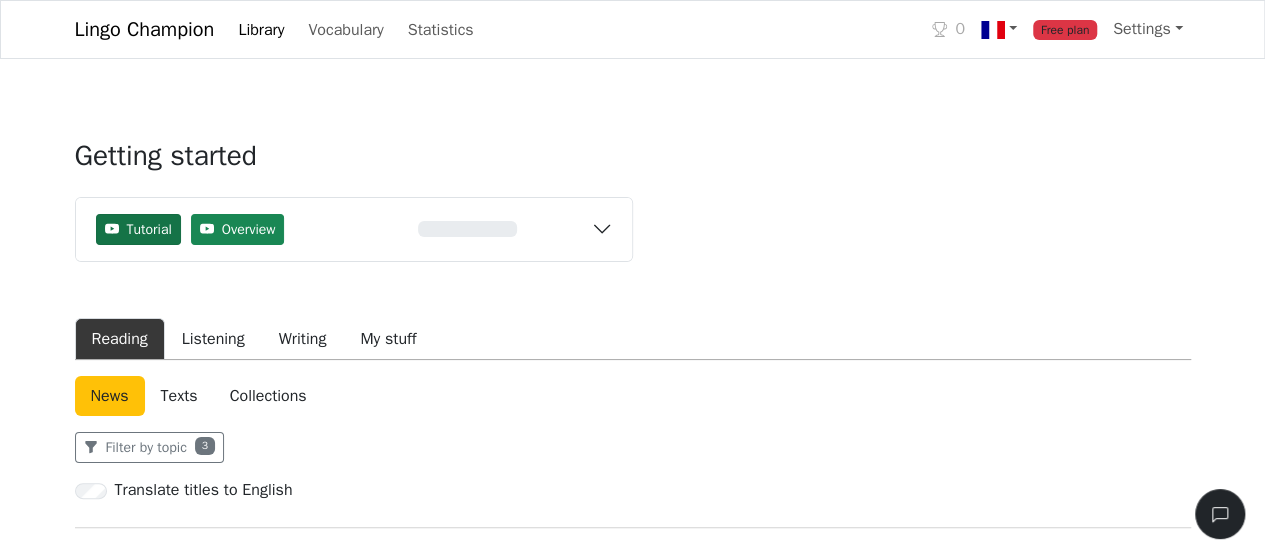 click on "Tutorial" at bounding box center [149, 229] 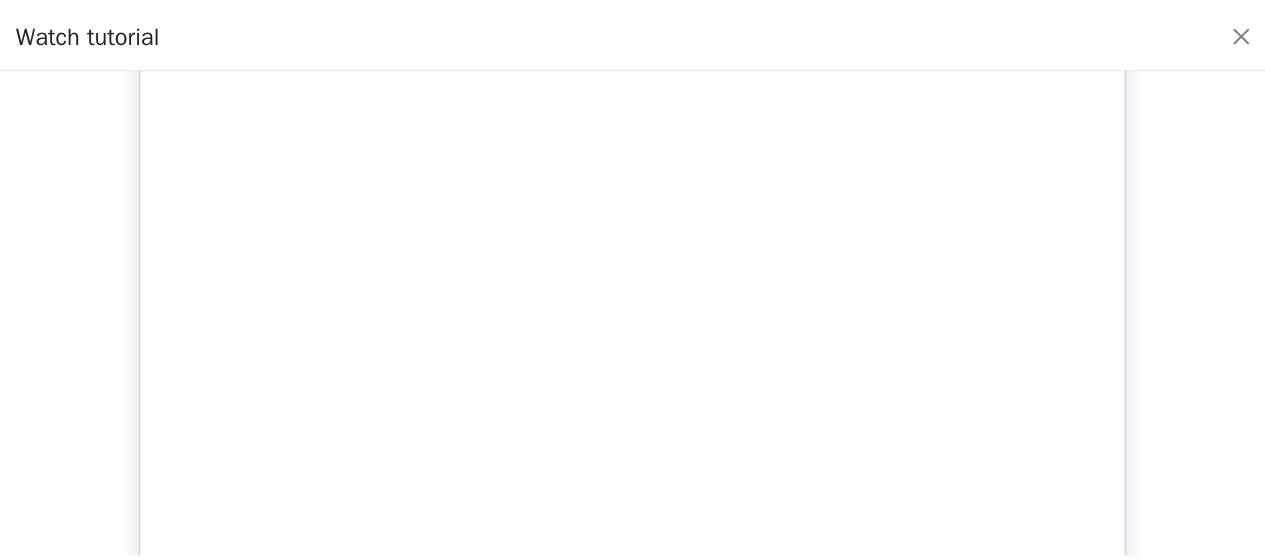 scroll, scrollTop: 32, scrollLeft: 0, axis: vertical 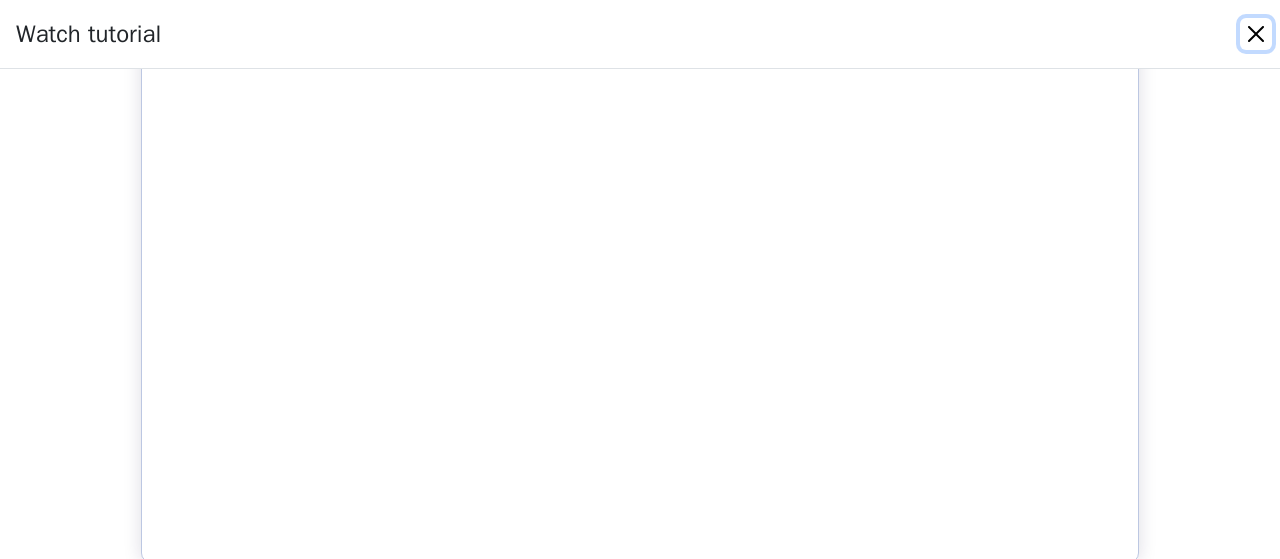 click at bounding box center [1256, 34] 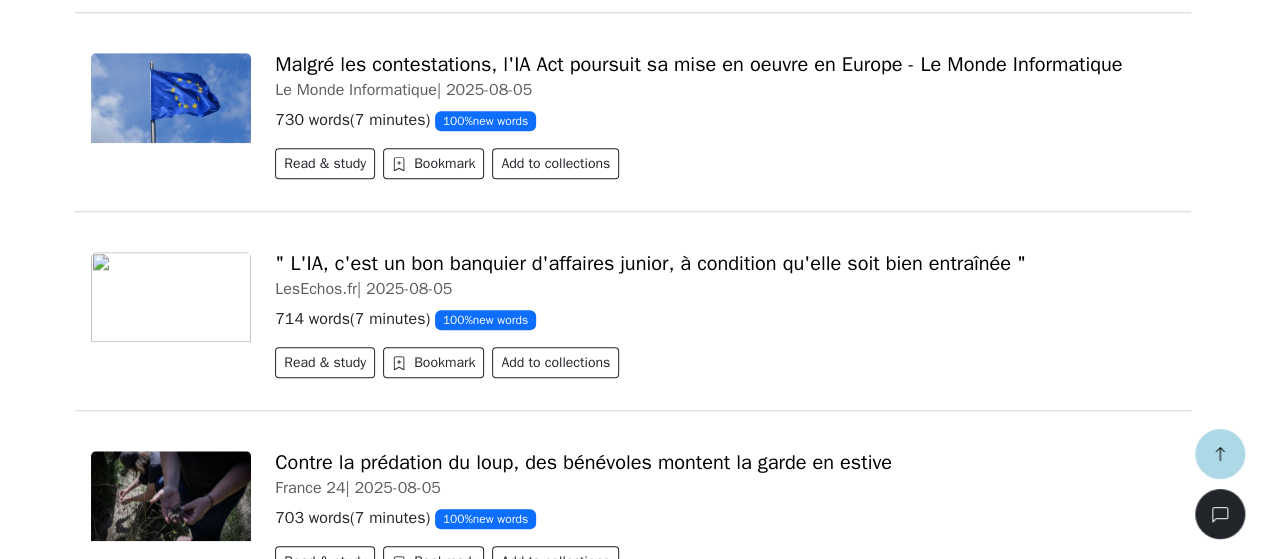 scroll, scrollTop: 700, scrollLeft: 0, axis: vertical 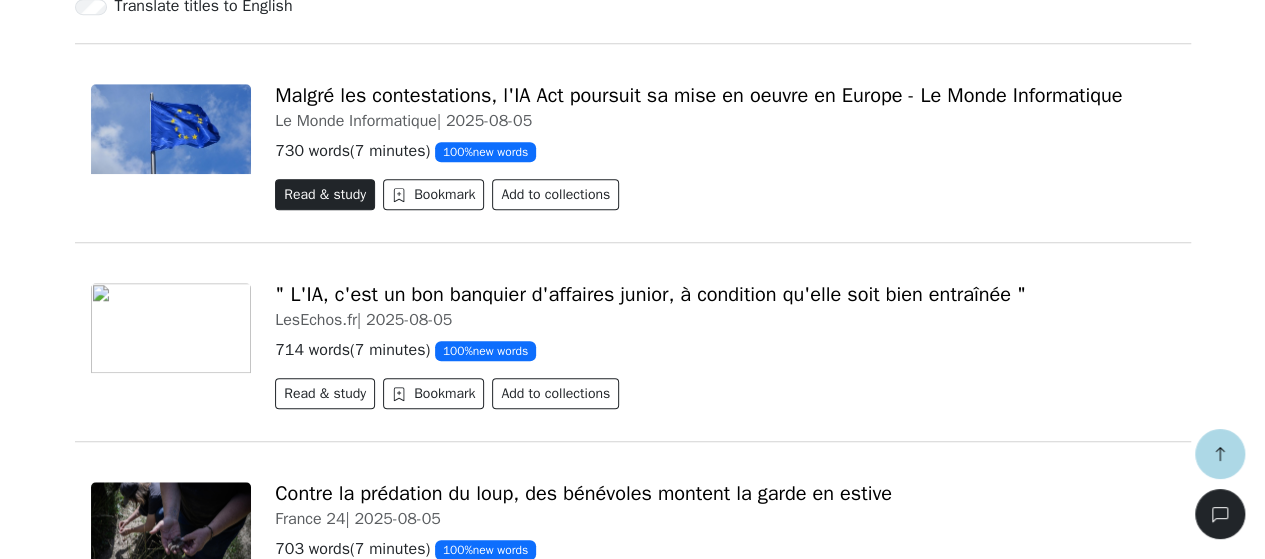 click on "Read & study" at bounding box center (325, 194) 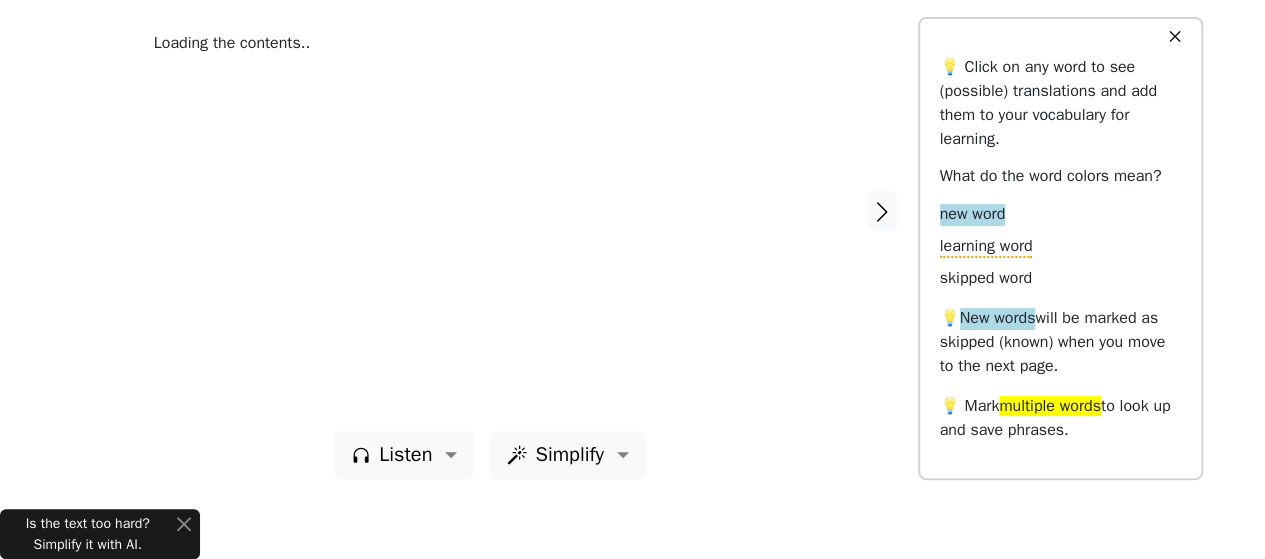 scroll, scrollTop: 0, scrollLeft: 0, axis: both 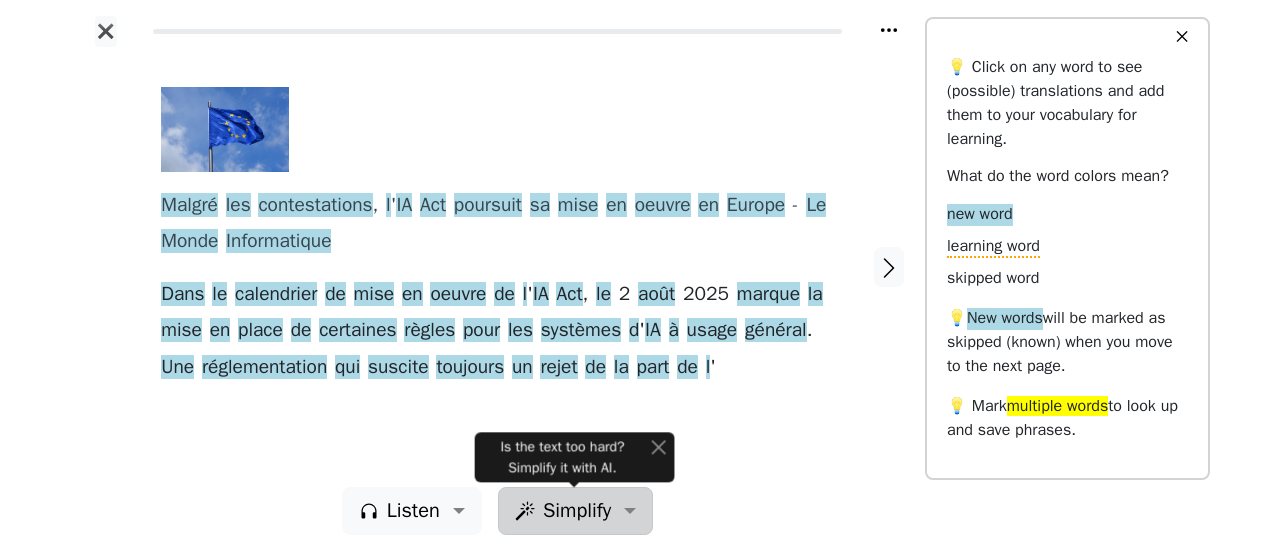 click on "Simplify" at bounding box center (413, 511) 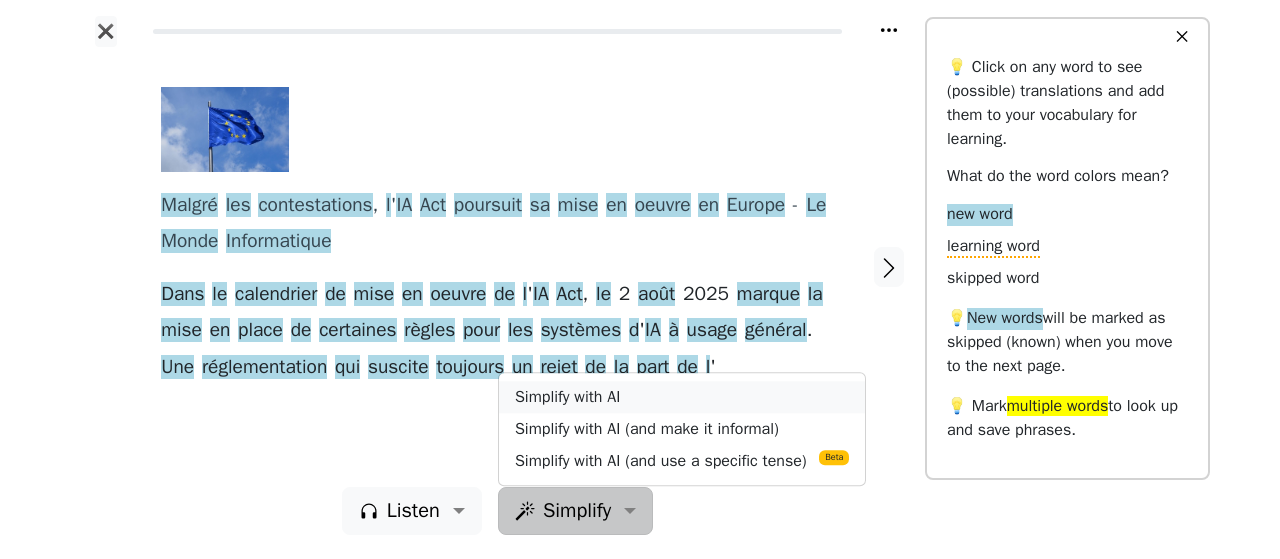 click on "Simplify with AI" at bounding box center [682, 397] 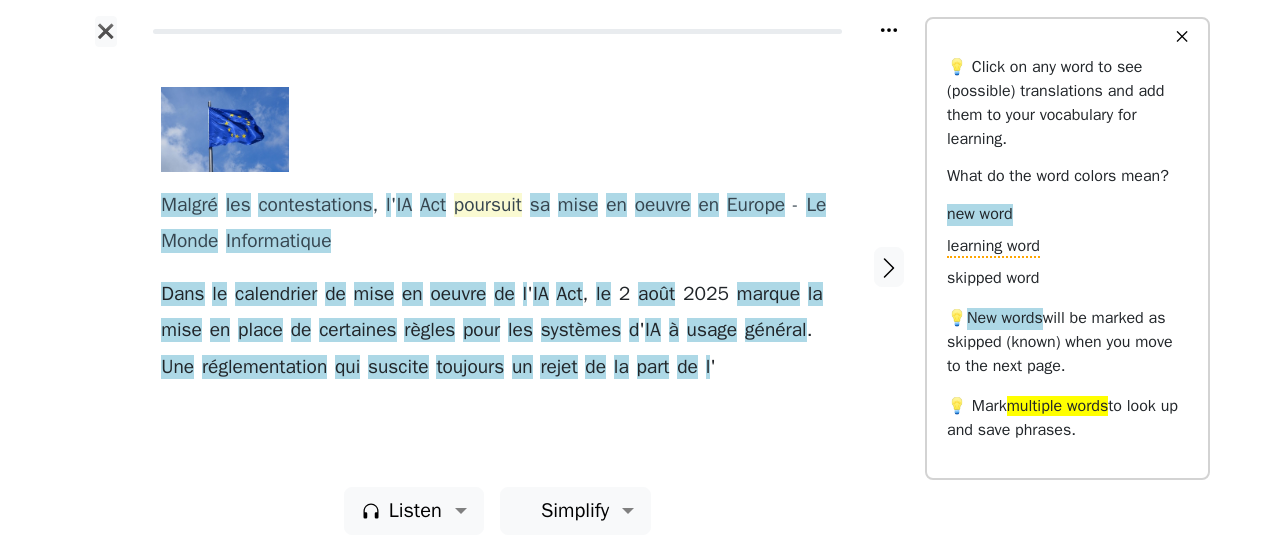 click on "poursuit" at bounding box center (488, 206) 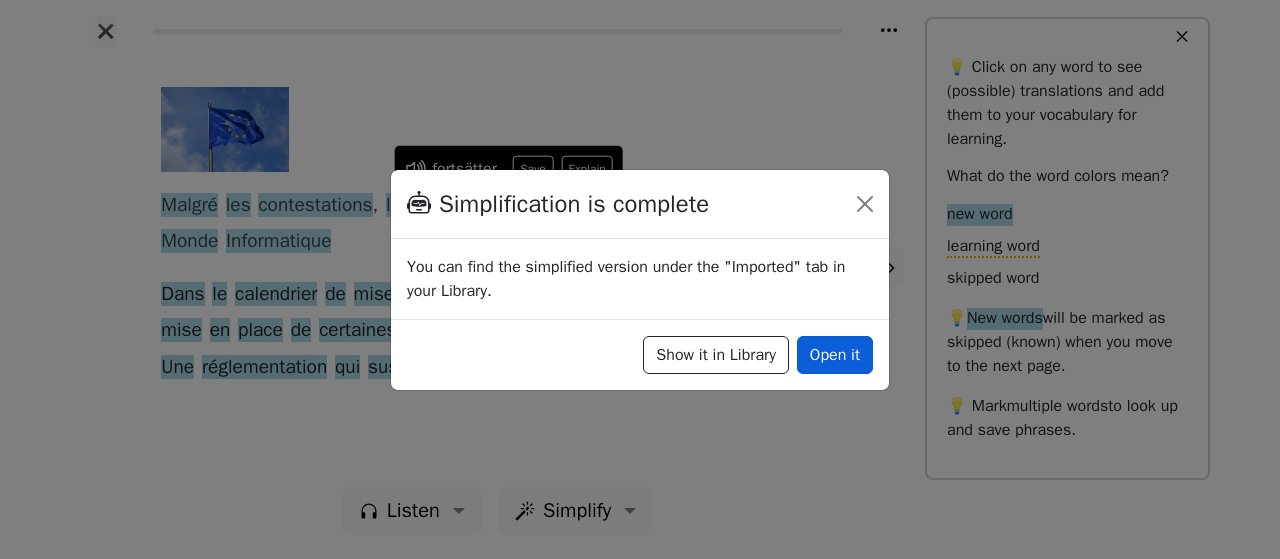 click on "Open it" at bounding box center (835, 355) 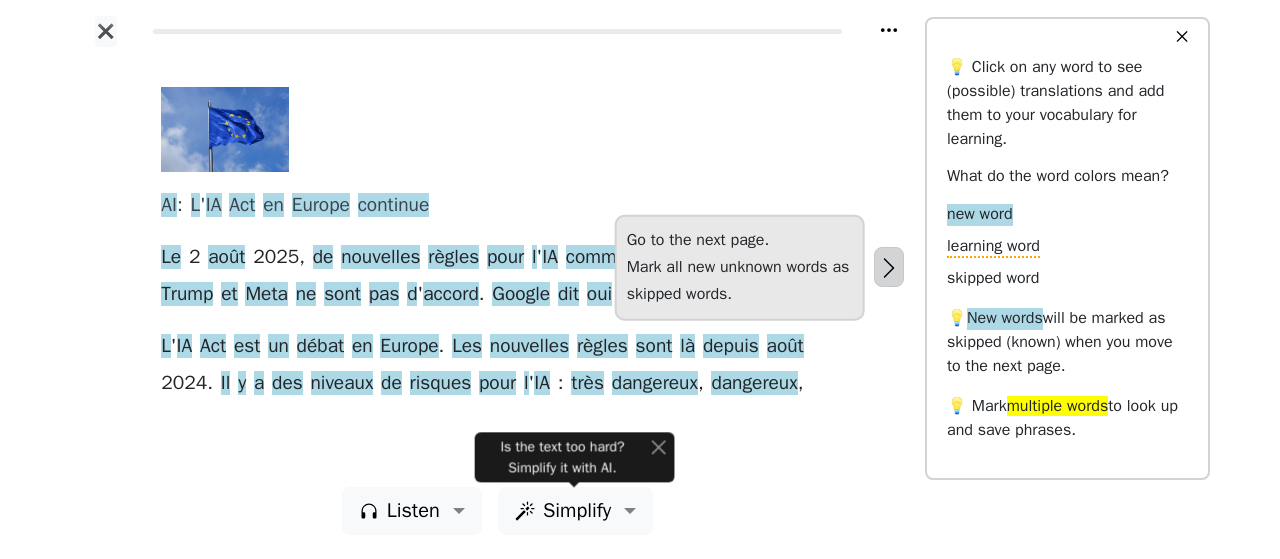 click 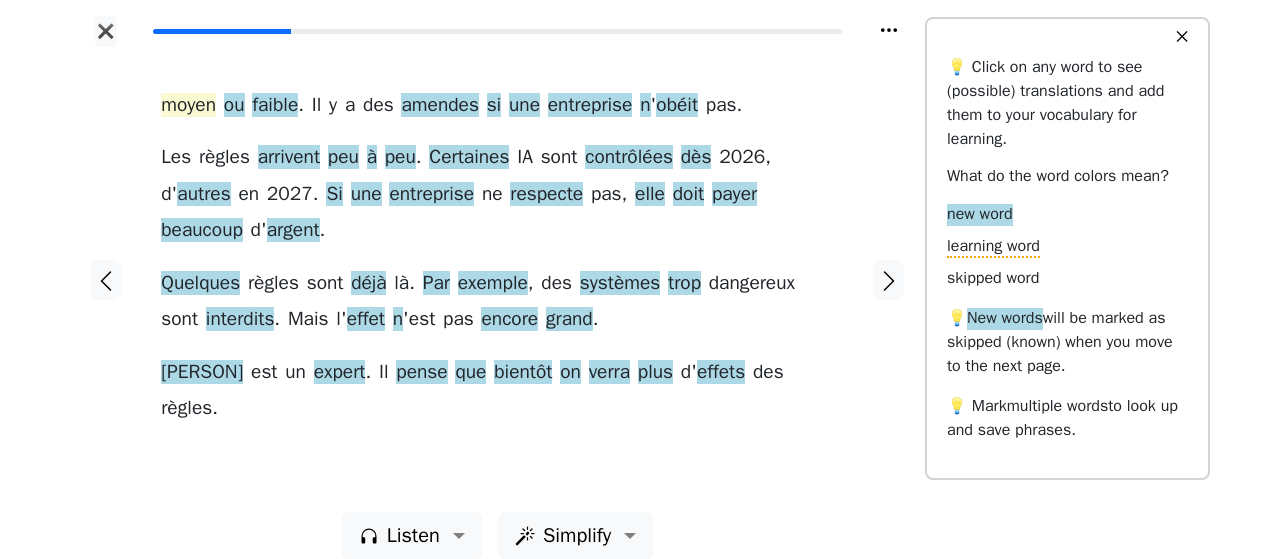 click on "moyen" at bounding box center [188, 106] 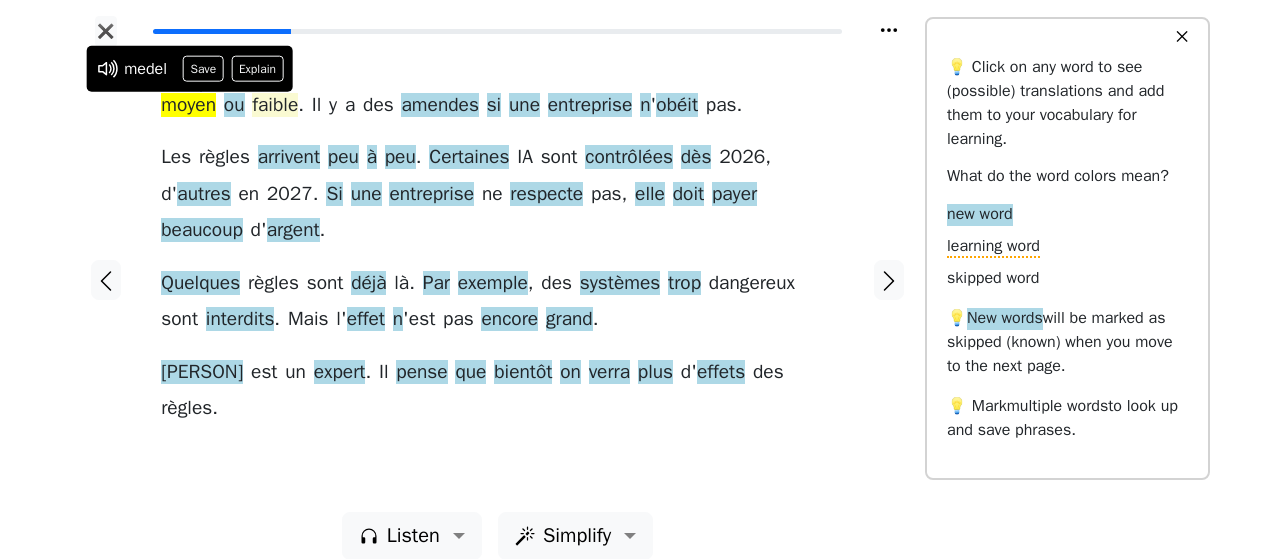click on "faible" at bounding box center [275, 106] 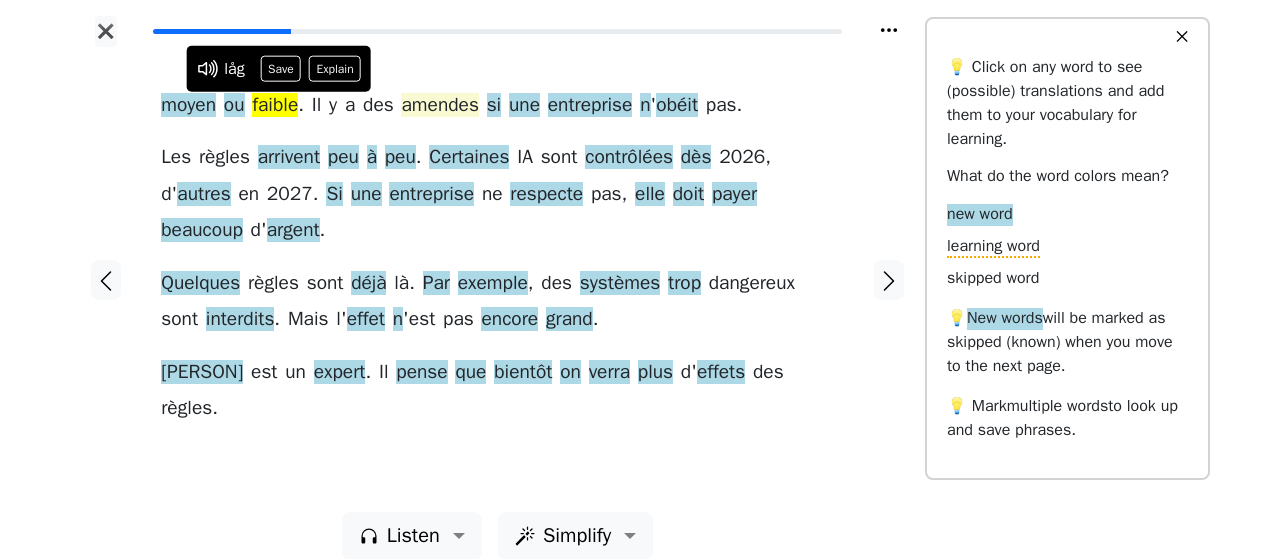 click on "amendes" at bounding box center (439, 106) 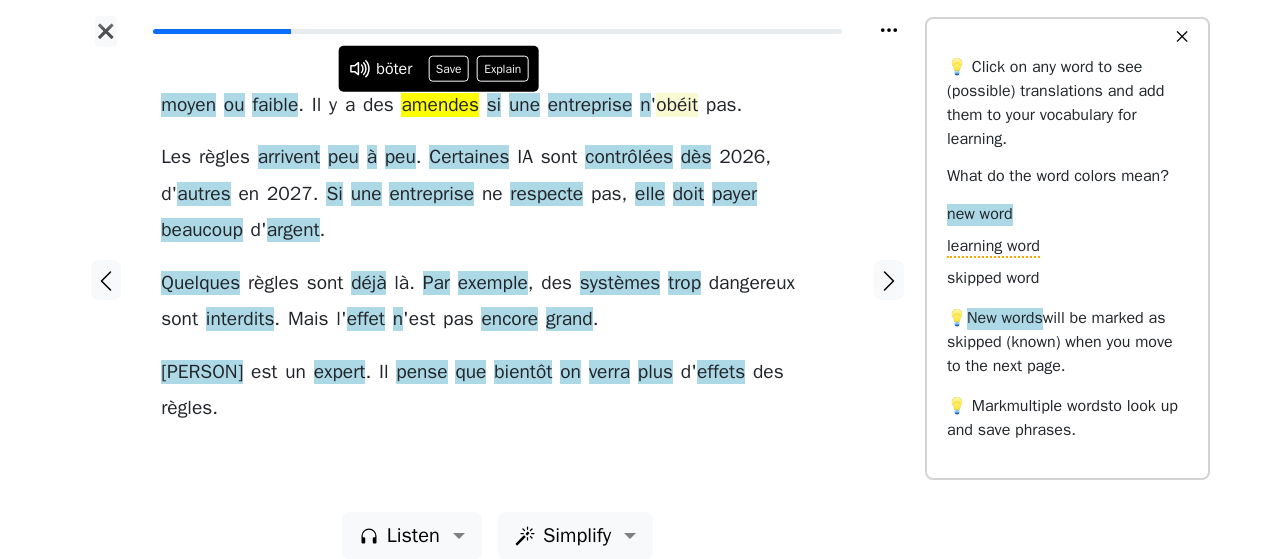 click on "obéit" at bounding box center (677, 106) 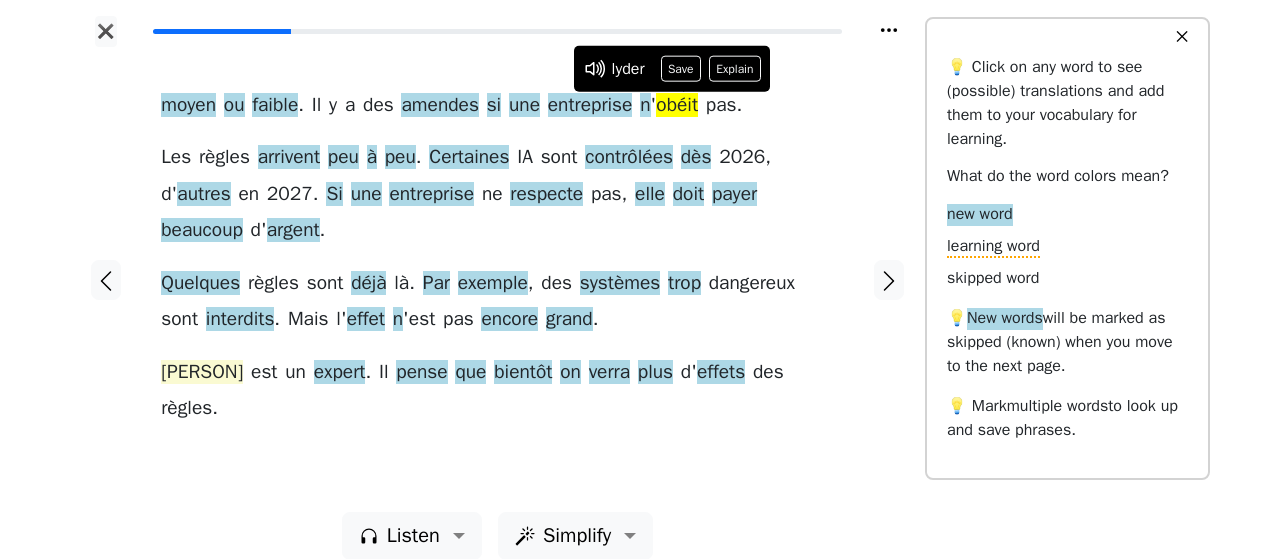 click on "[PERSON]" at bounding box center (202, 373) 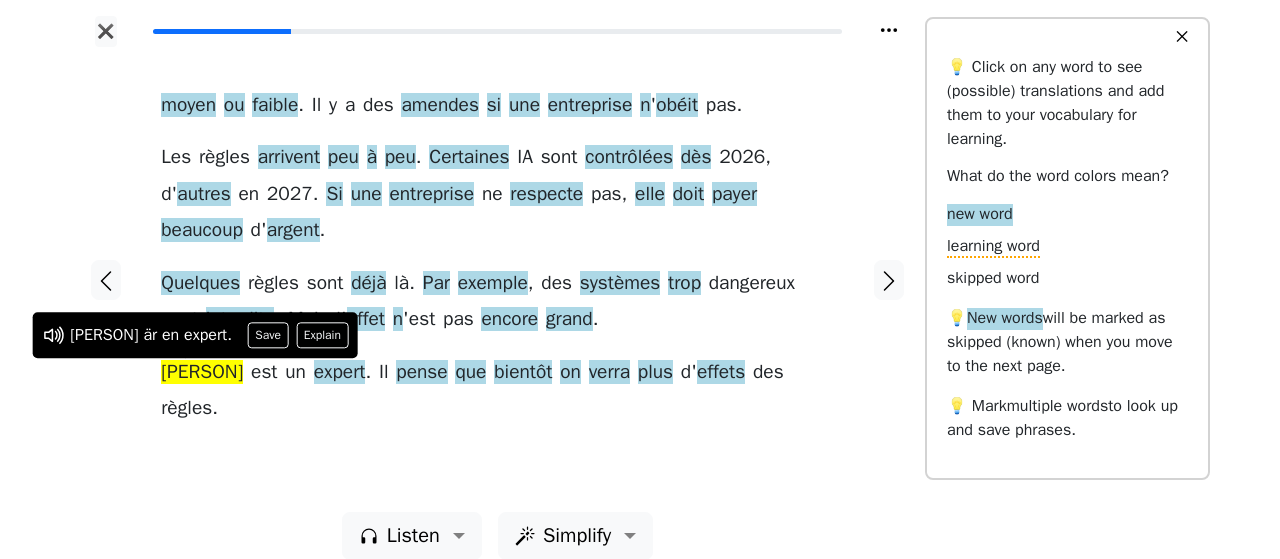 click on "moyen   ou   faible .   Il   y   a   des   amendes   si   une   entreprise   n ' obéit   pas . Les   règles   arrivent   peu   à   peu .   Certaines   IA   sont   contrôlées   dès   2026 ,   d ' autres   en   2027 .   Si   une   entreprise   ne   respecte   pas ,   elle   doit   payer   beaucoup   d ' argent . Quelques   règles   sont   déjà   là .   Par   exemple ,   des   systèmes   trop   dangereux   sont   interdits .   Mais   l ' effet   n ' est   pas   encore   grand . [PERSON]   est   un   expert .   Il   pense   que   bientôt   on   verra   plus   d ' effets   des   règles ." at bounding box center [497, 279] 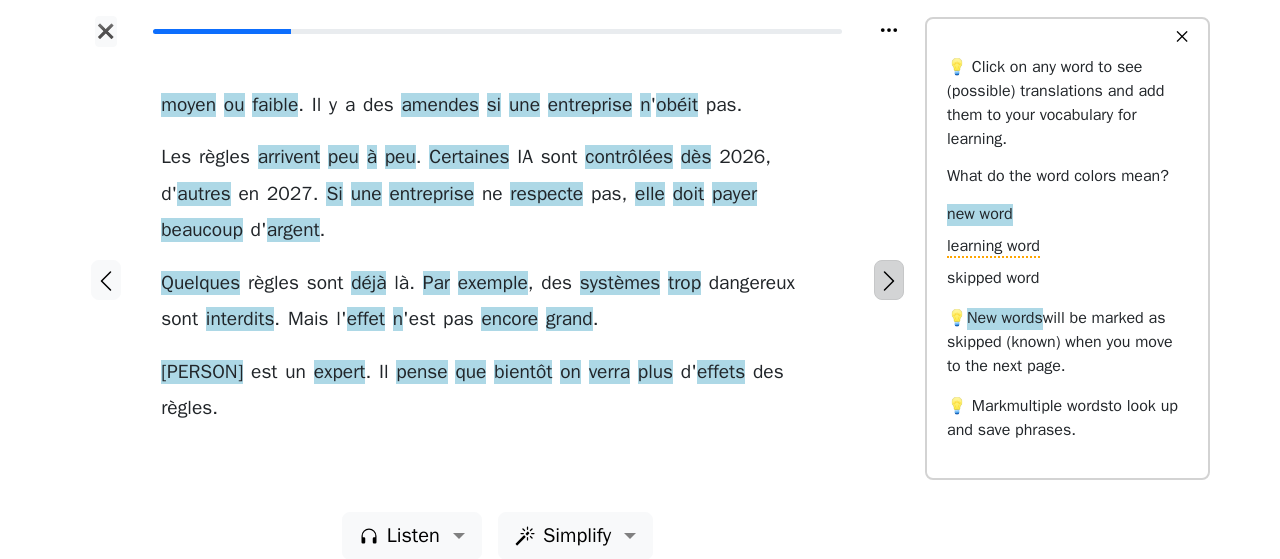 click 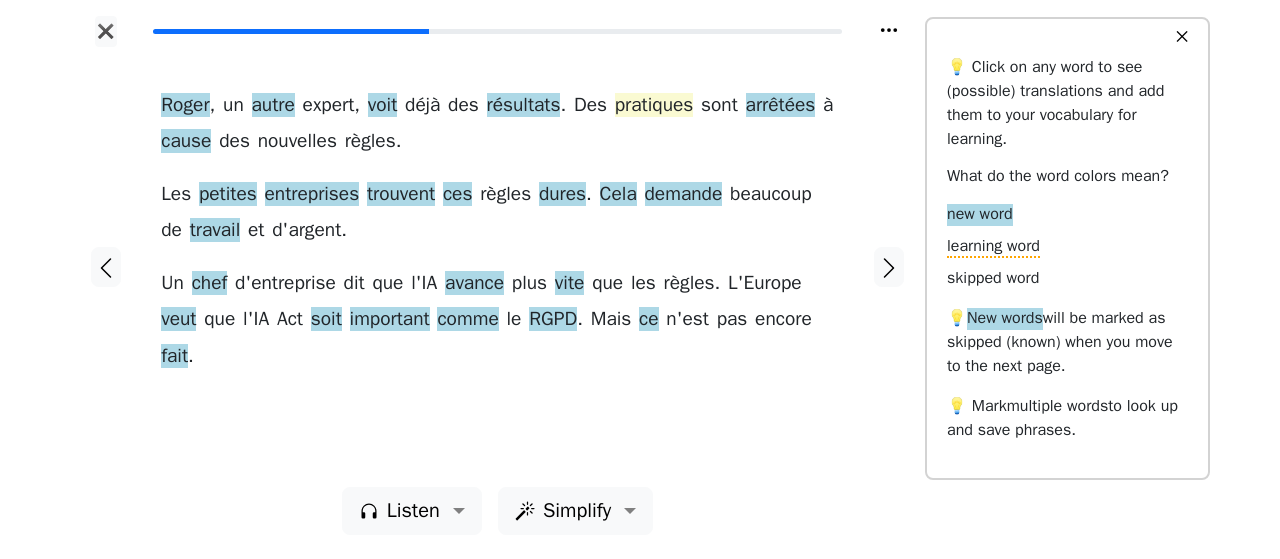 click on "pratiques" at bounding box center (654, 106) 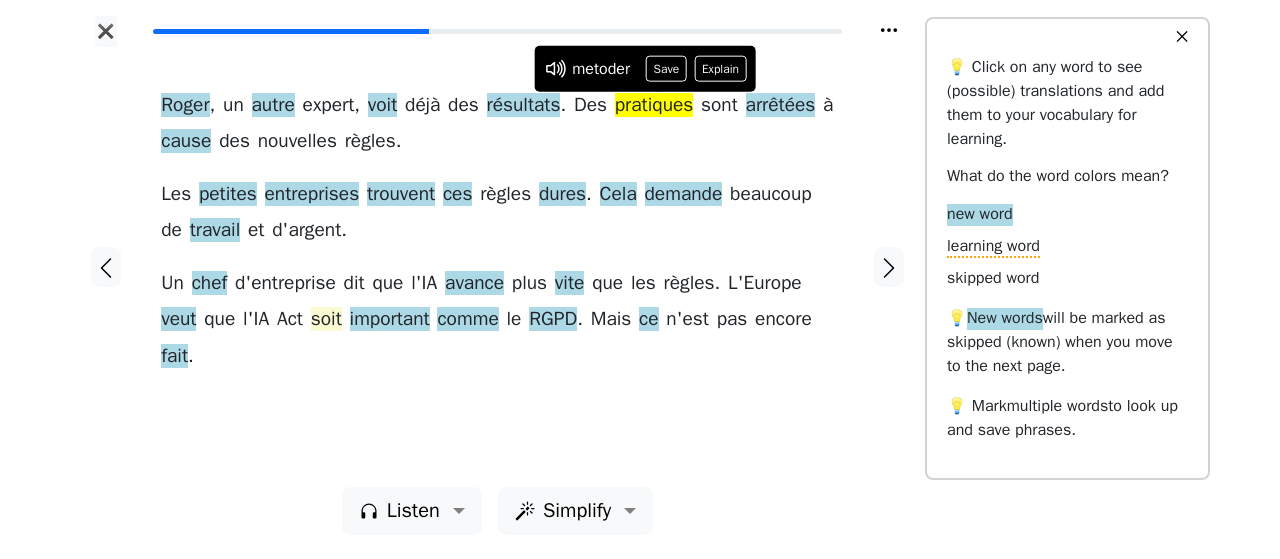 click on "soit" at bounding box center [326, 320] 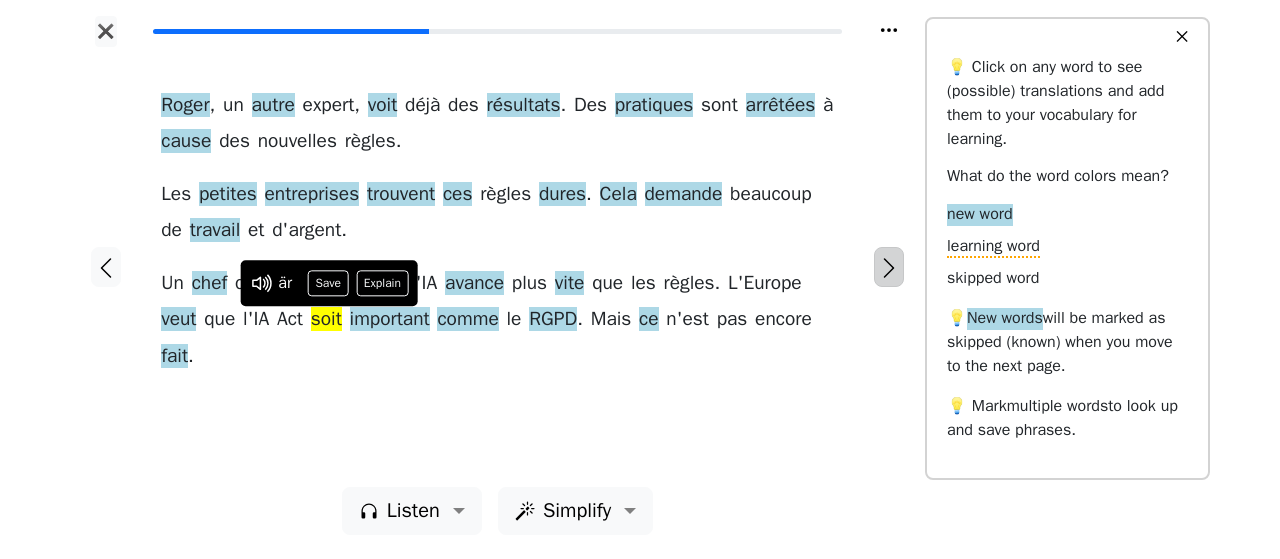 click 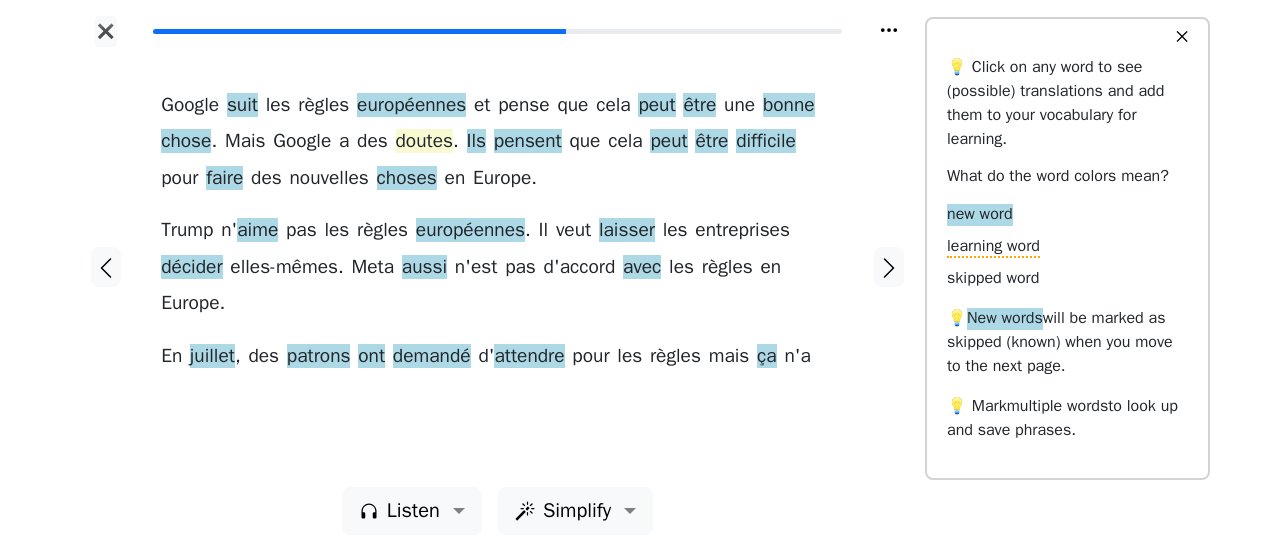 click on "doutes" at bounding box center (424, 142) 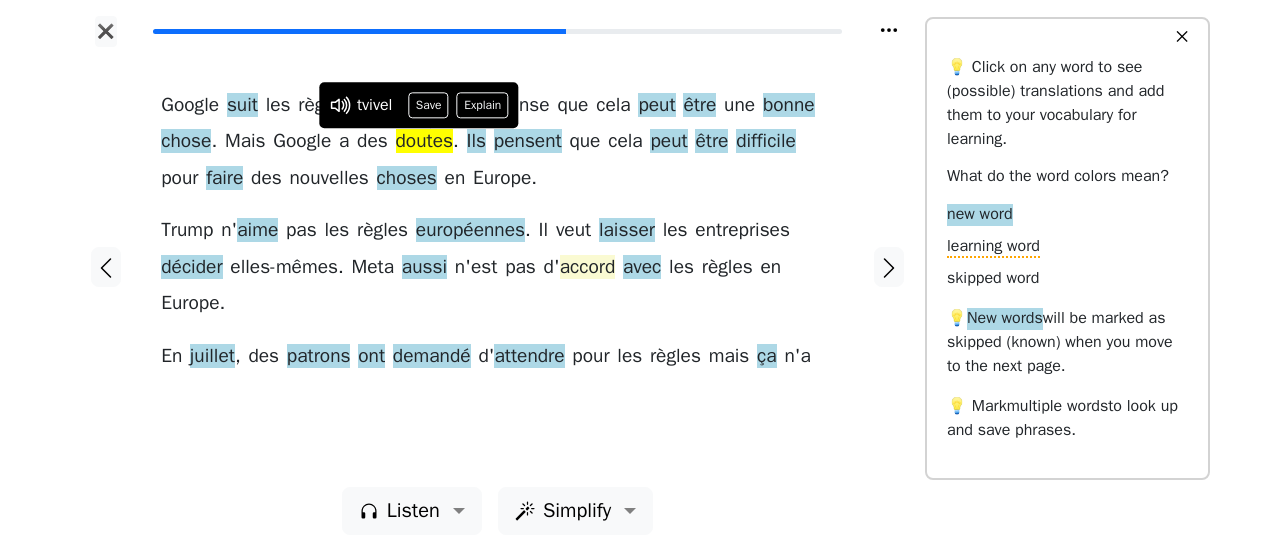 click on "accord" at bounding box center [588, 268] 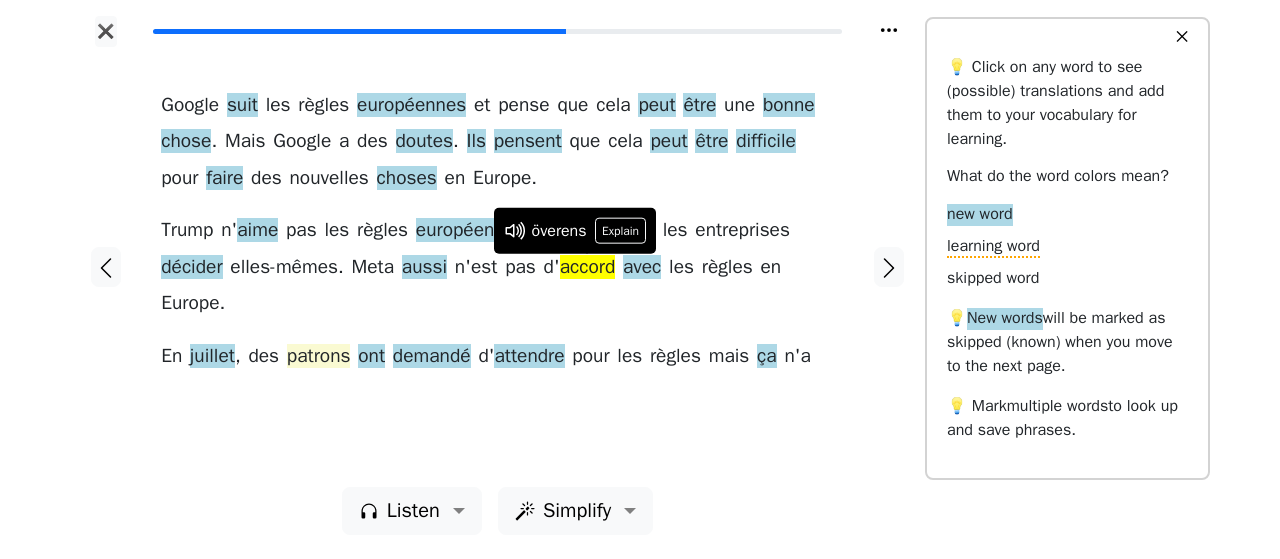 click on "patrons" at bounding box center [319, 357] 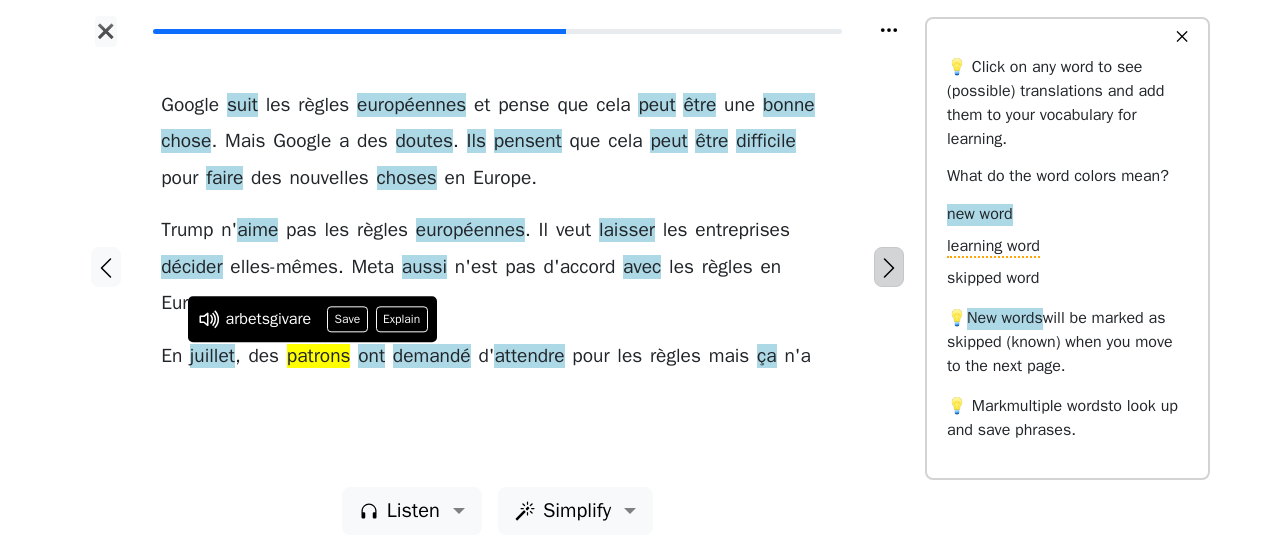 click 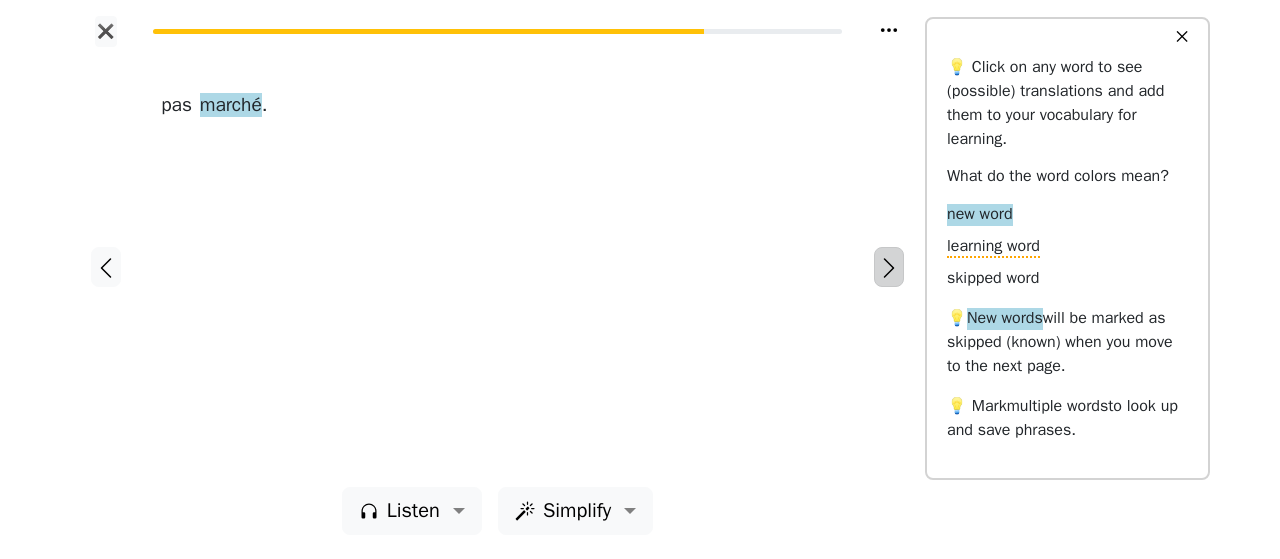 click 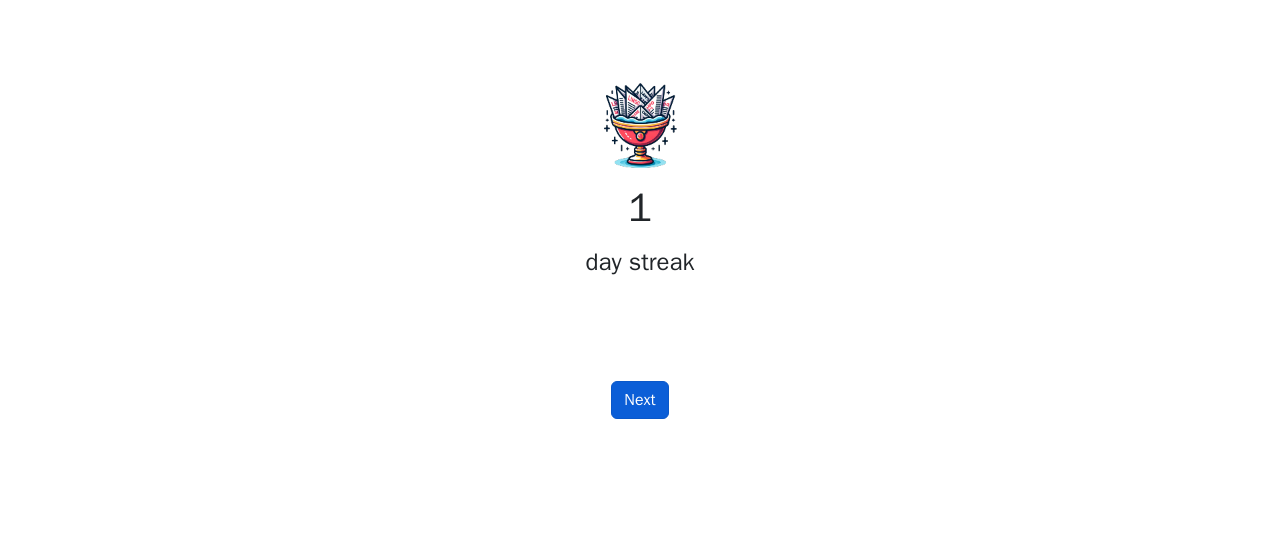 click on "Next" at bounding box center [639, 400] 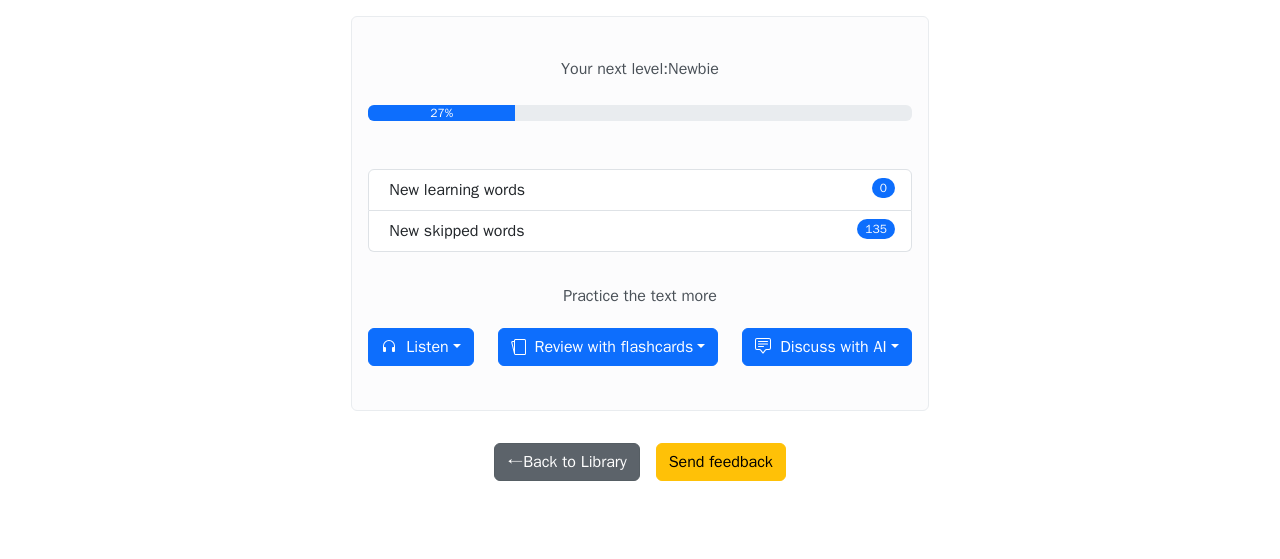 click on "← Back to Library" at bounding box center (567, 462) 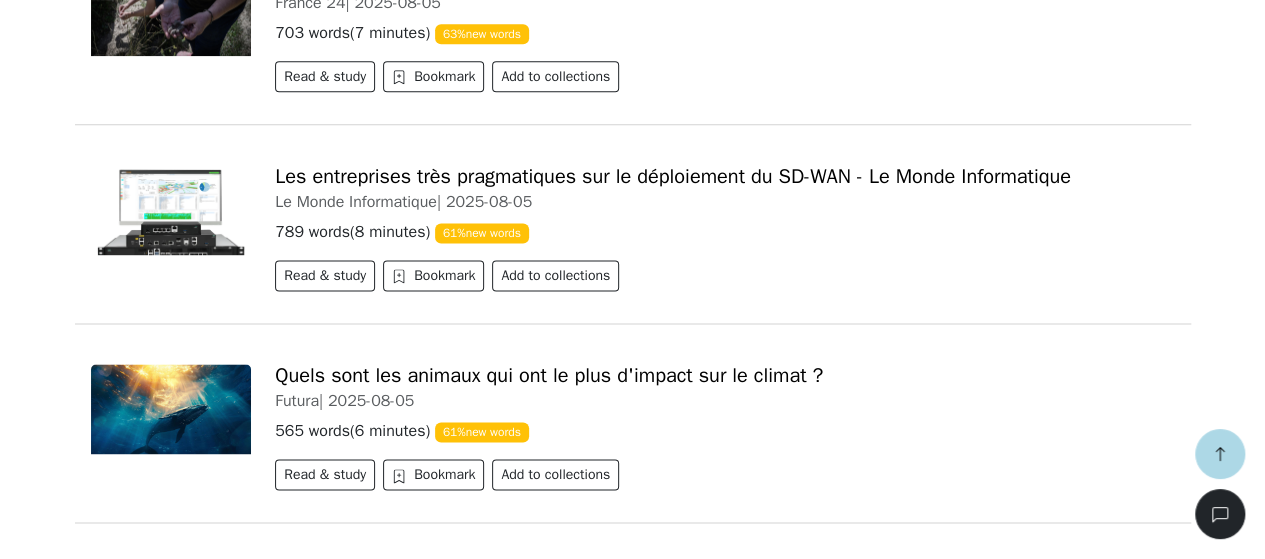 scroll, scrollTop: 1300, scrollLeft: 0, axis: vertical 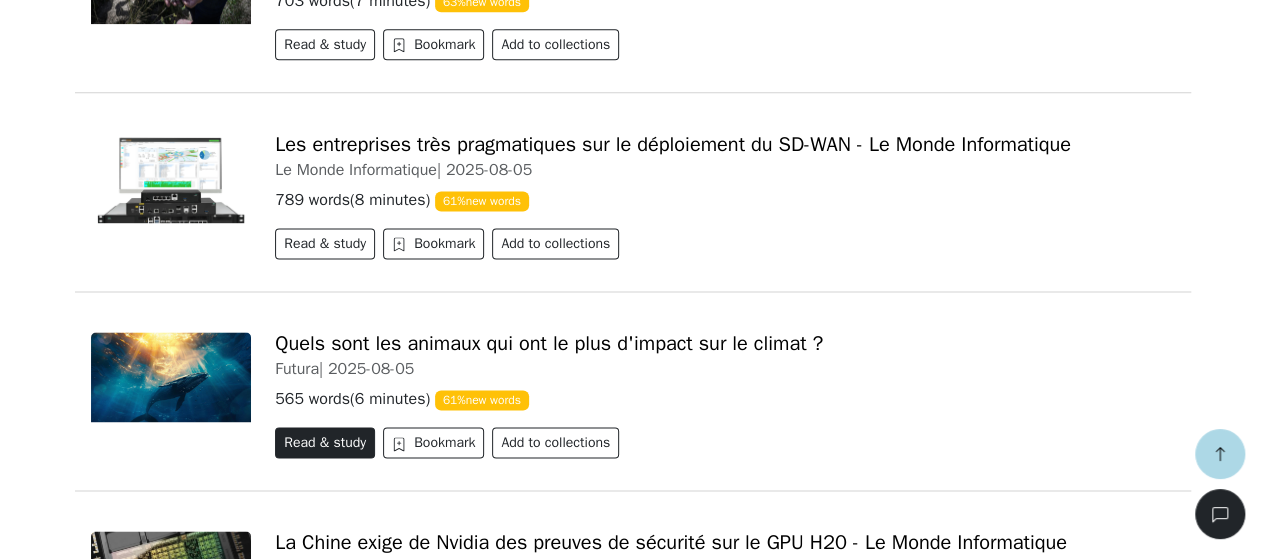 click on "Read & study" at bounding box center [325, 442] 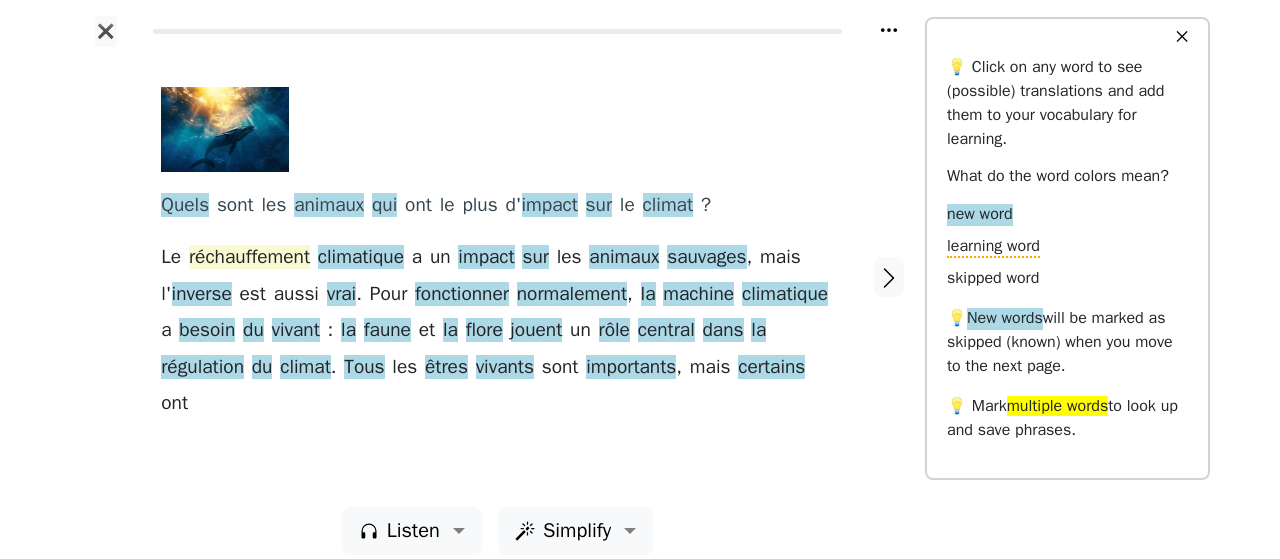 click on "réchauffement" at bounding box center [249, 258] 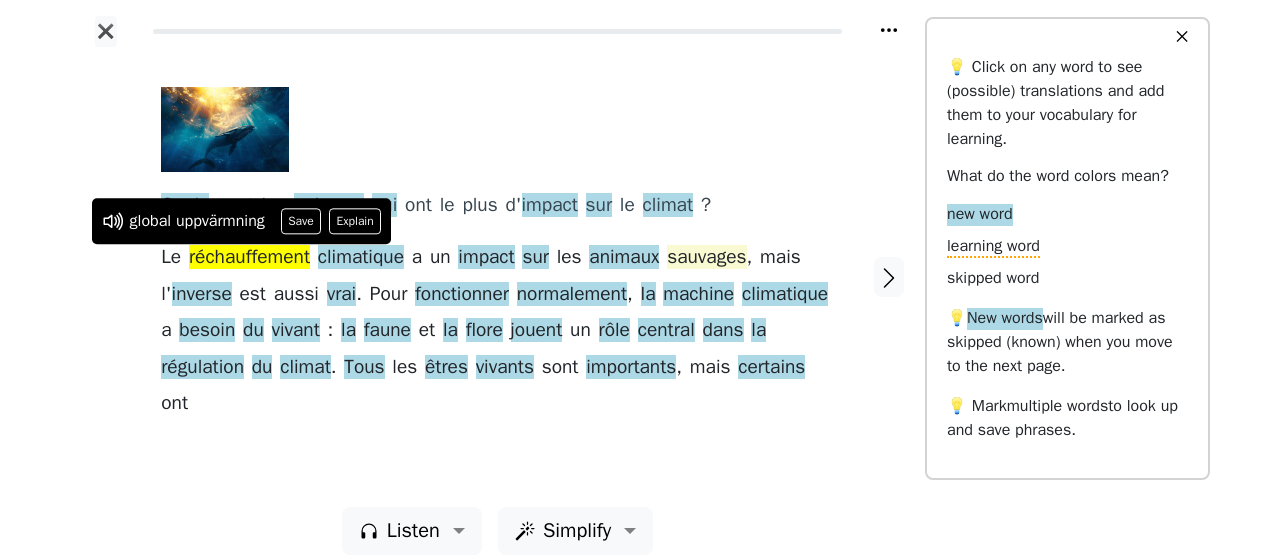 click on "sauvages" at bounding box center (706, 258) 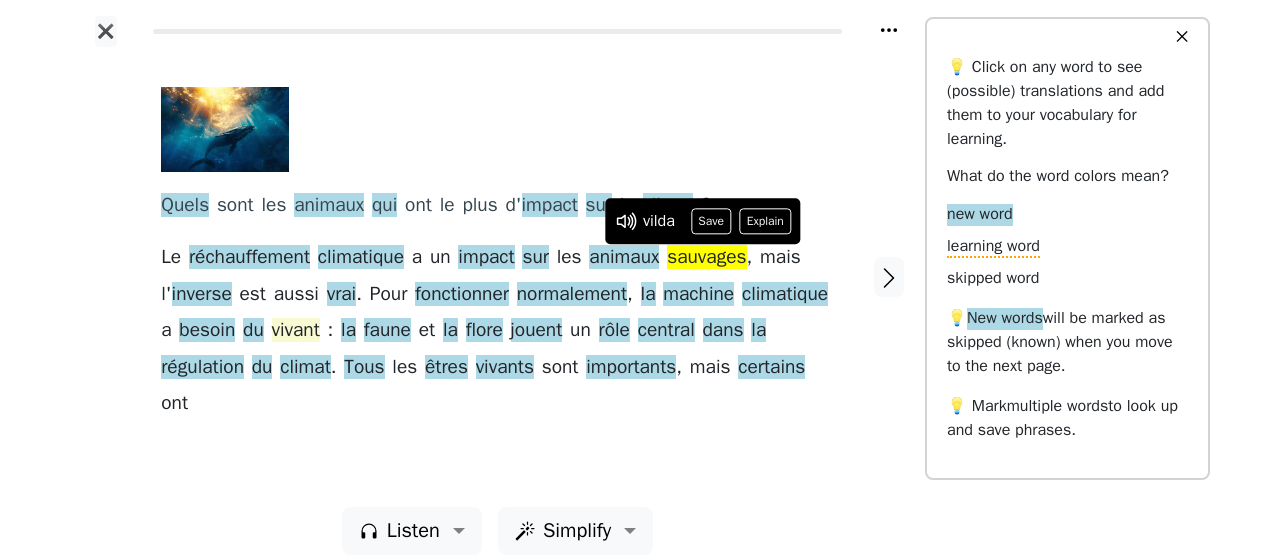 click on "vivant" at bounding box center (296, 331) 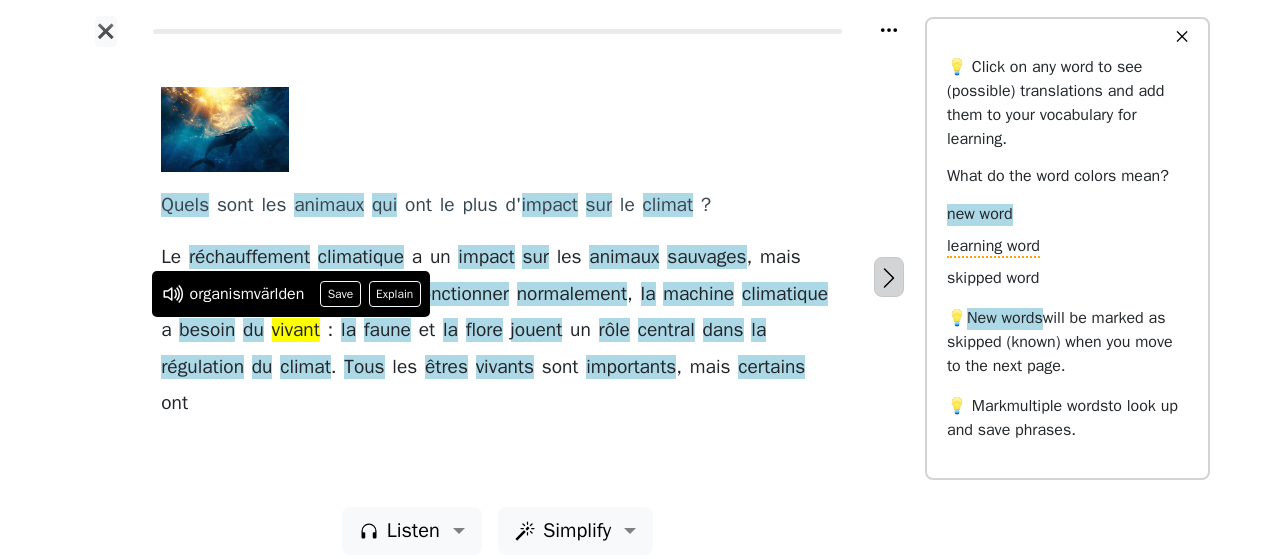 click 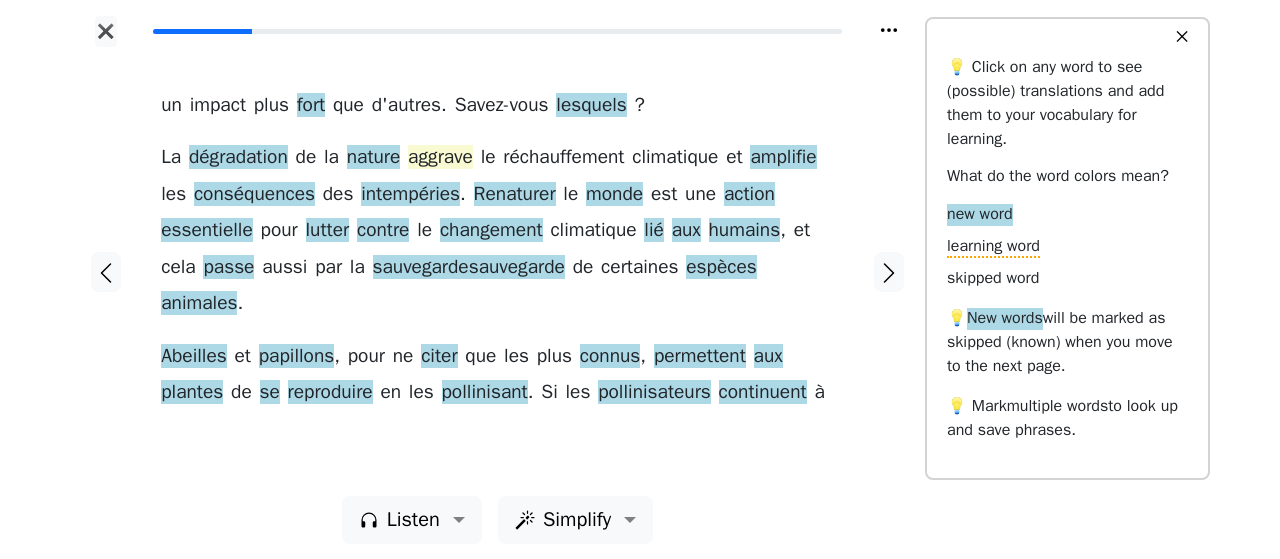 click on "aggrave" at bounding box center (440, 158) 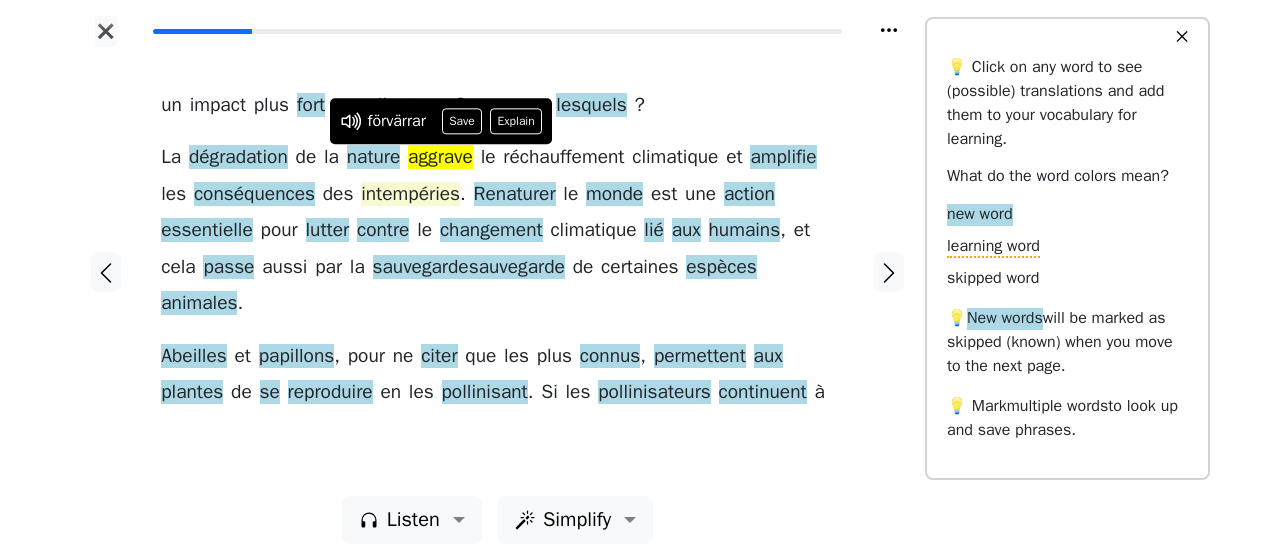 click on "intempéries" at bounding box center [410, 195] 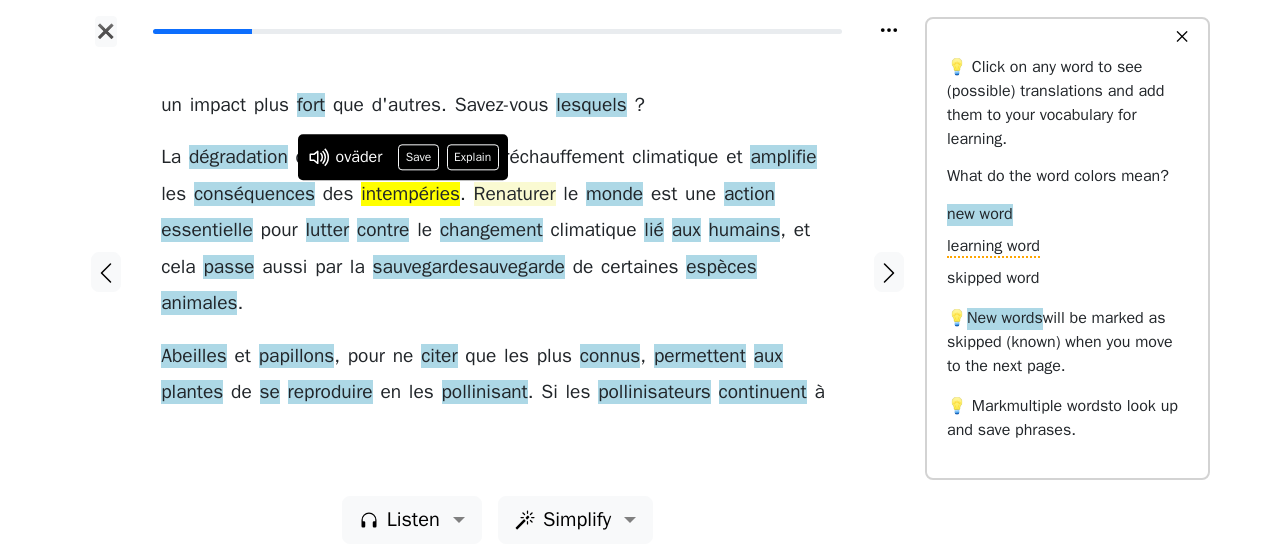 click on "Renaturer" at bounding box center [515, 195] 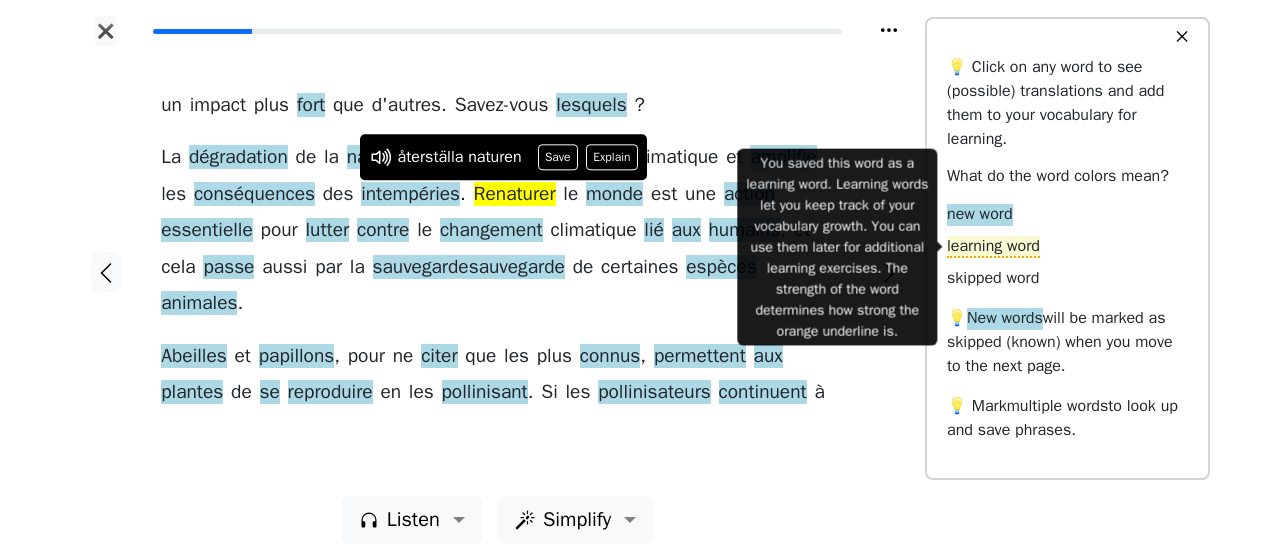 click on "learning word" at bounding box center [993, 247] 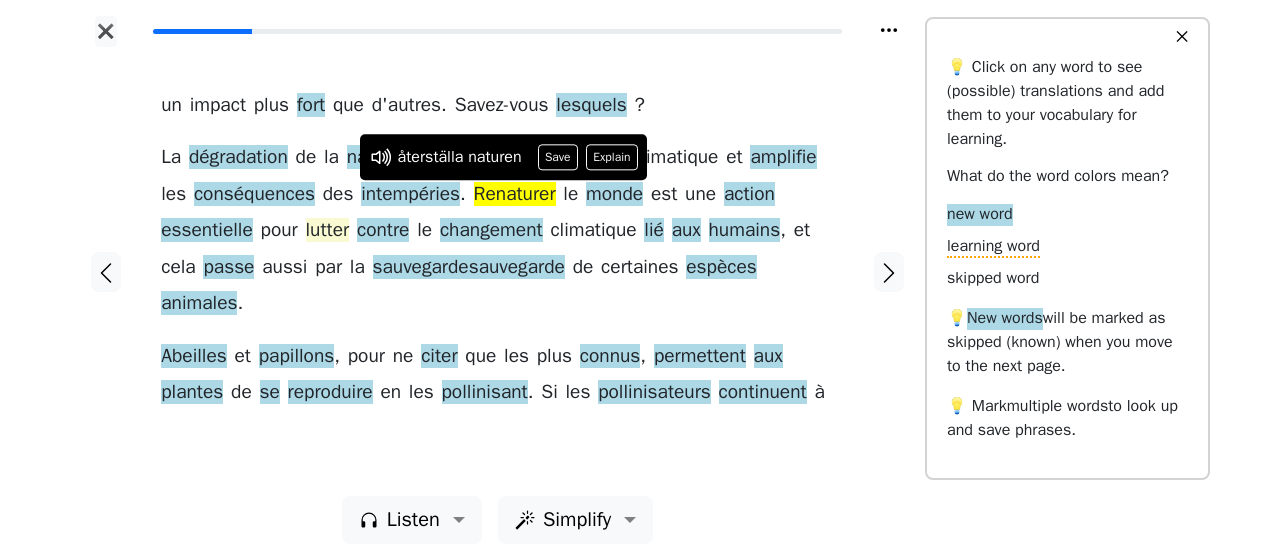 click on "lutter" at bounding box center (328, 231) 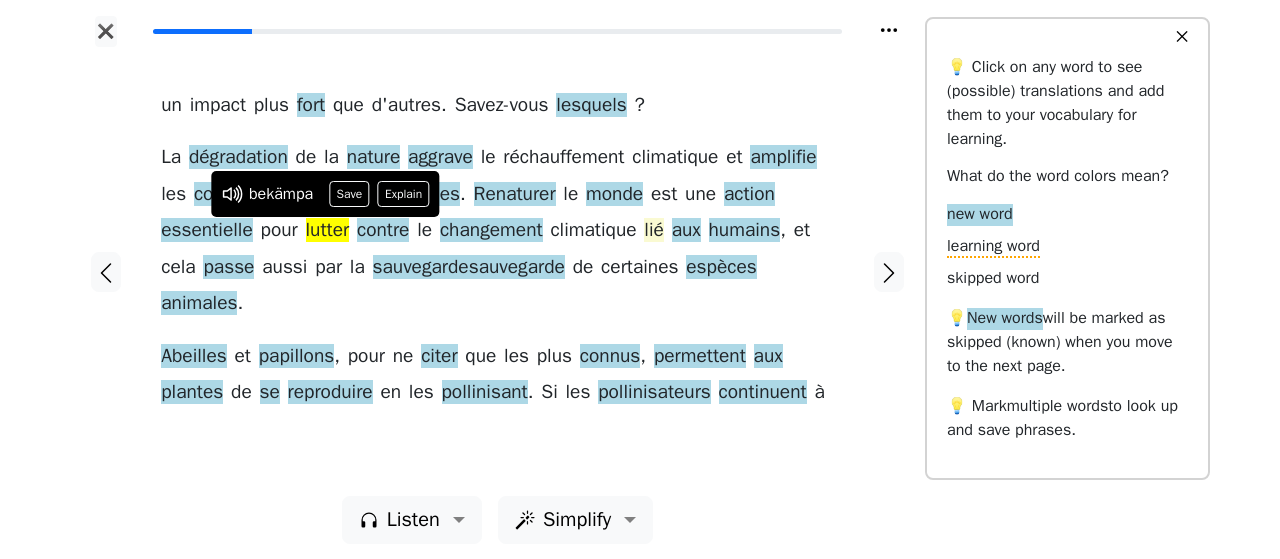 click on "lié" at bounding box center [654, 231] 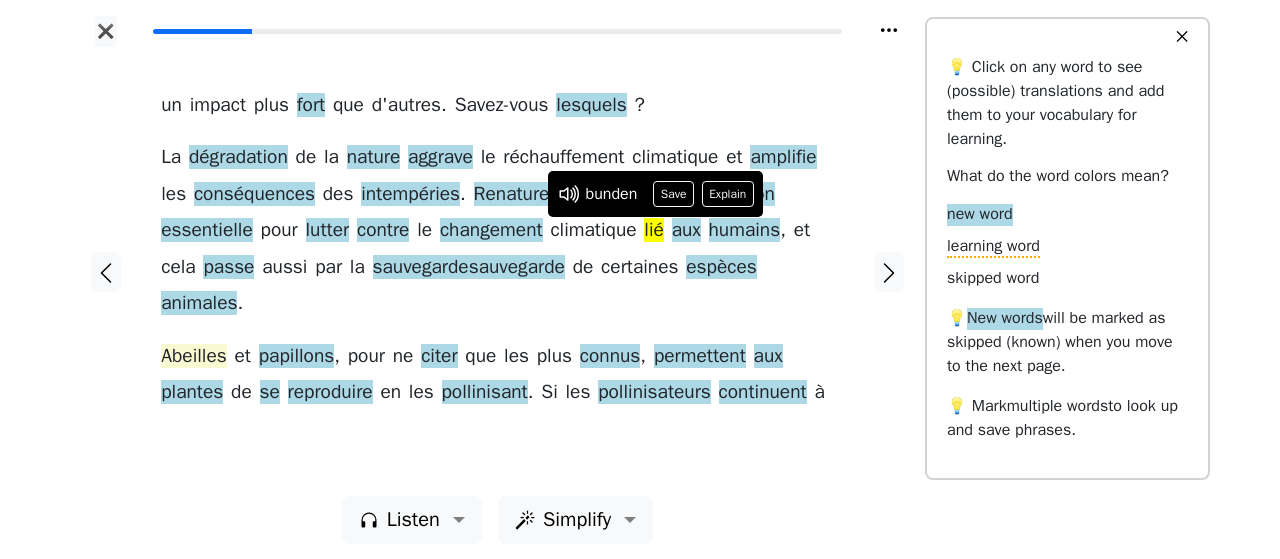 click on "Abeilles" at bounding box center (194, 357) 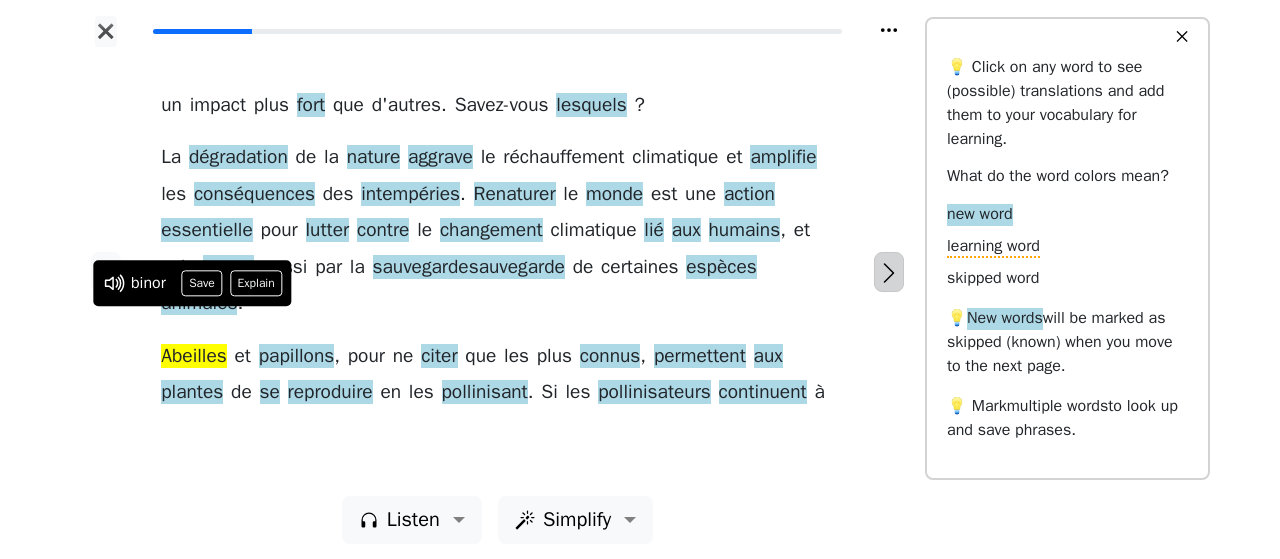 click 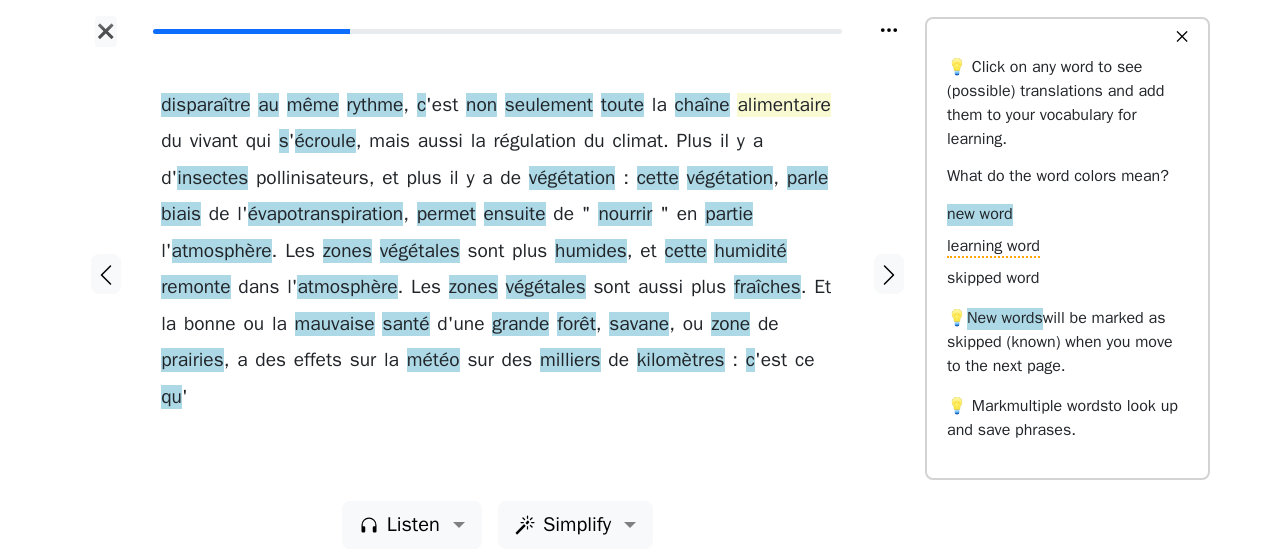 click on "alimentaire" at bounding box center [783, 106] 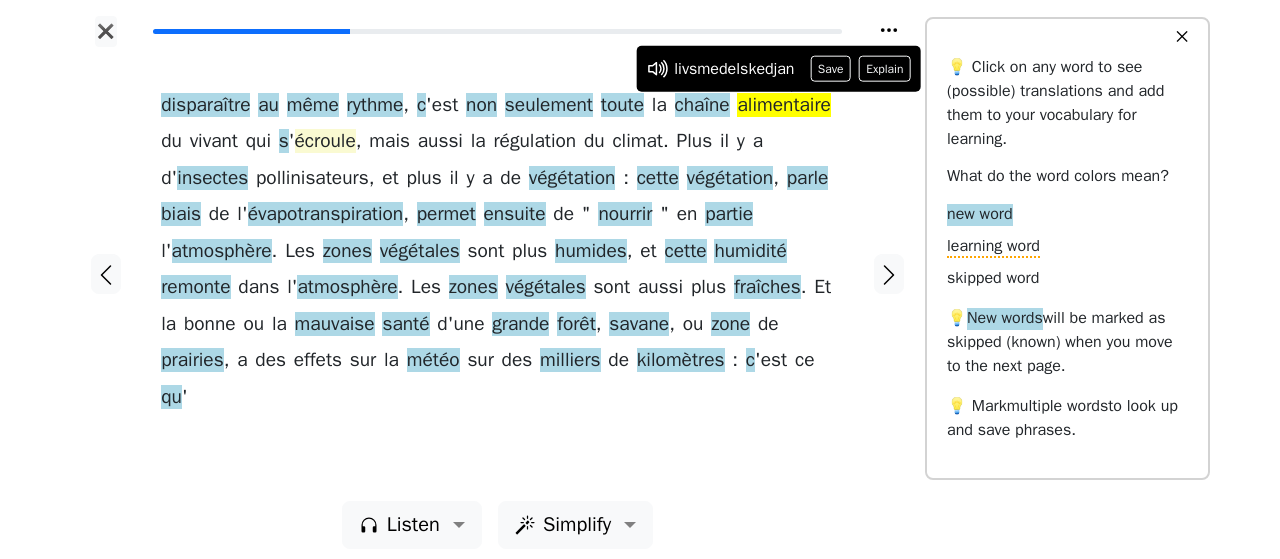 click on "écroule" at bounding box center (325, 142) 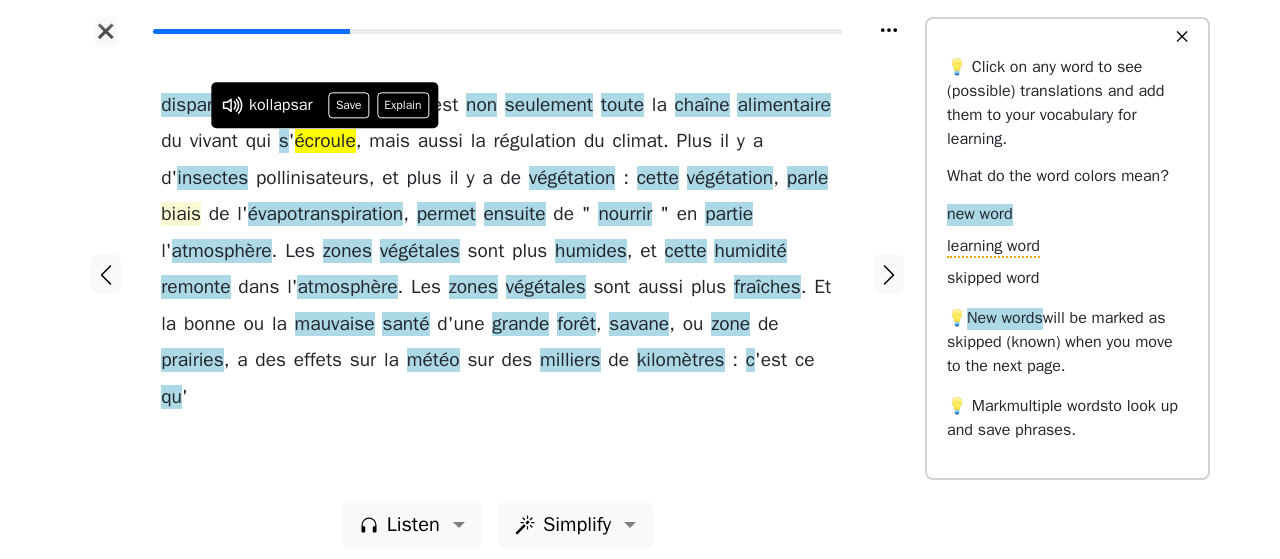 click on "biais" at bounding box center (181, 215) 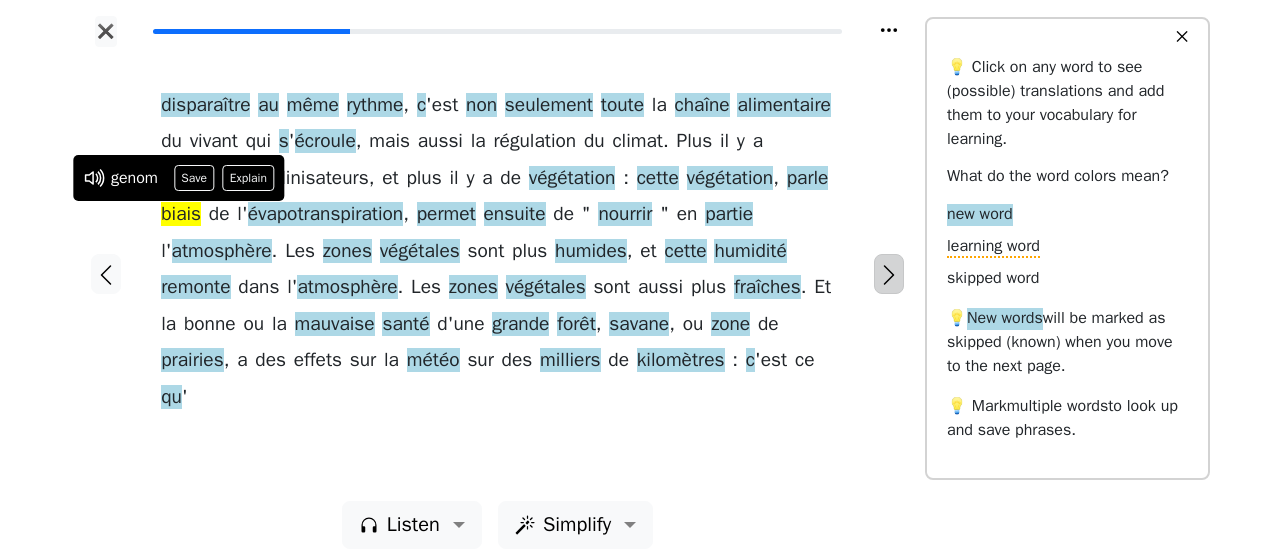 click 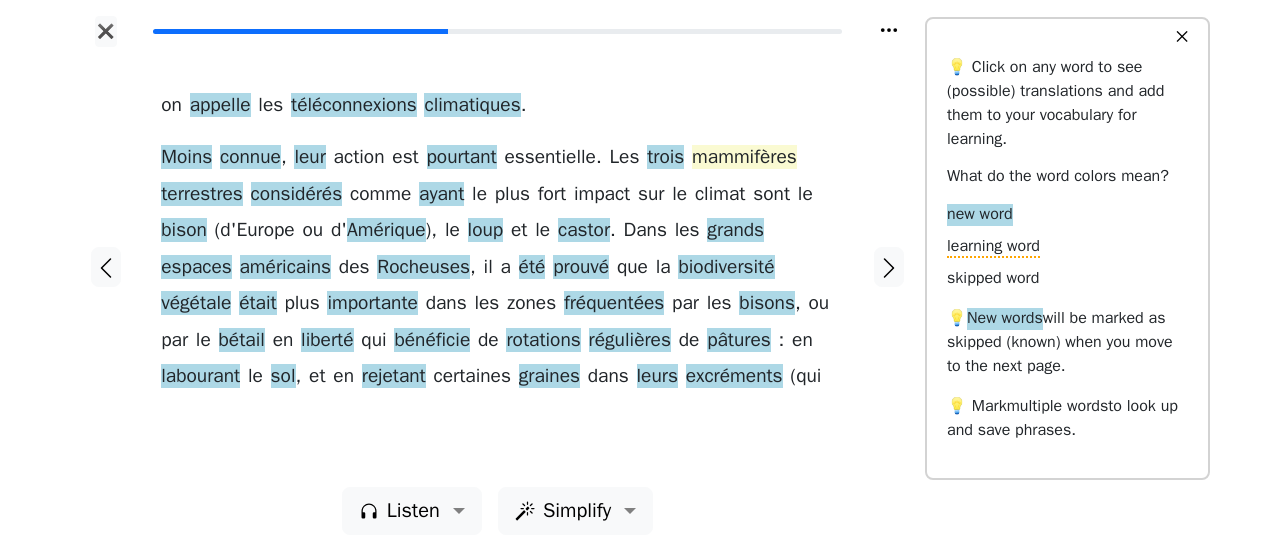 click on "mammifères" at bounding box center (744, 158) 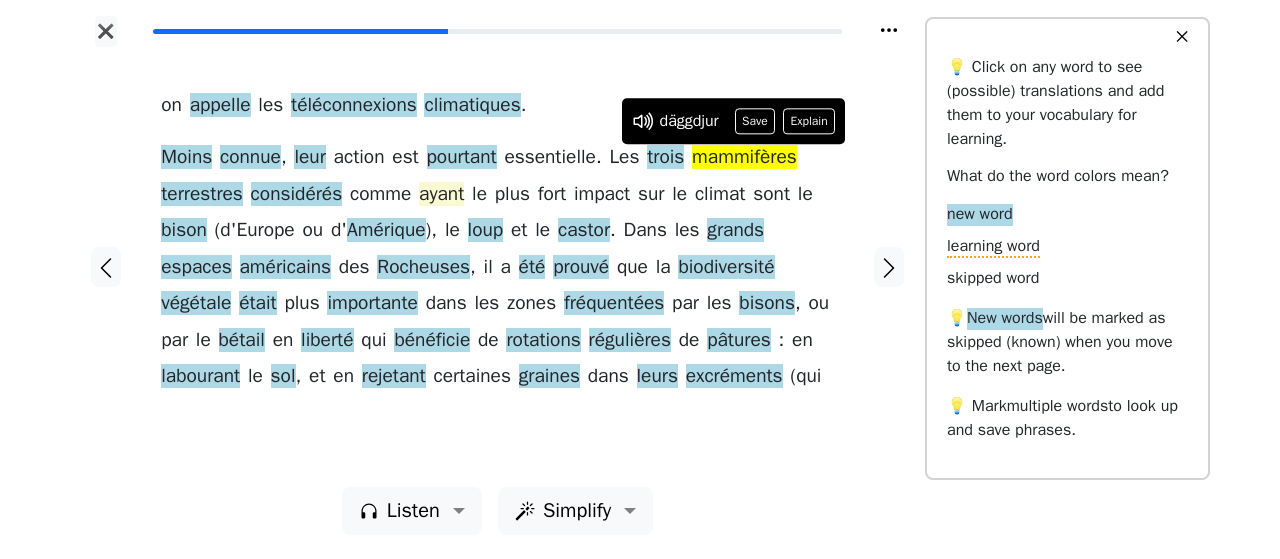 click on "ayant" at bounding box center (441, 195) 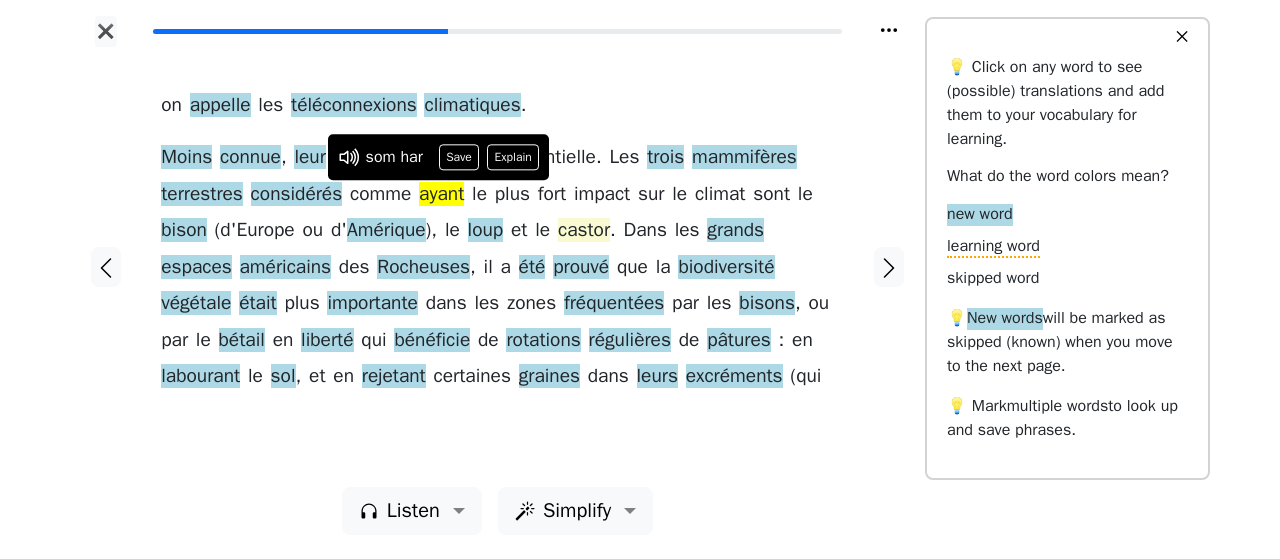 click on "castor" at bounding box center [584, 231] 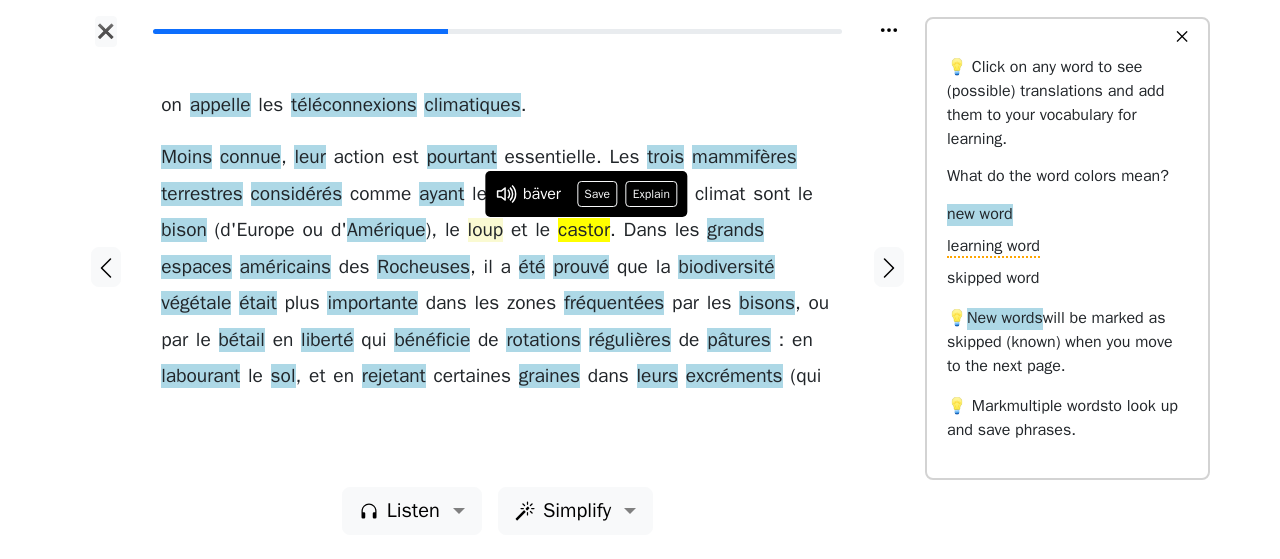 click on "loup" at bounding box center [486, 231] 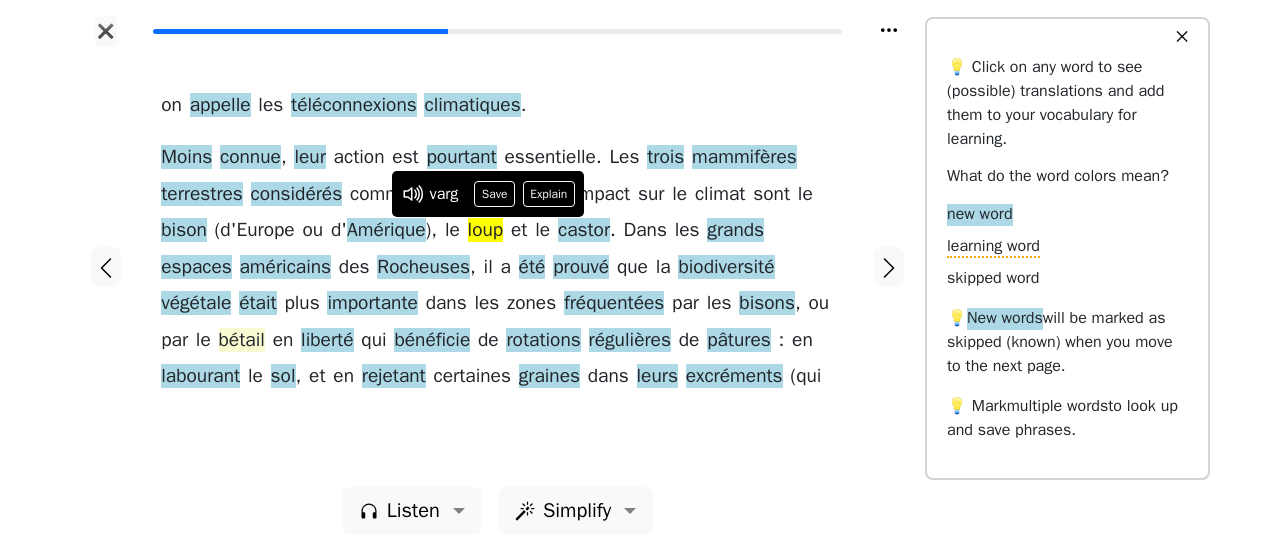 click on "bétail" at bounding box center (242, 341) 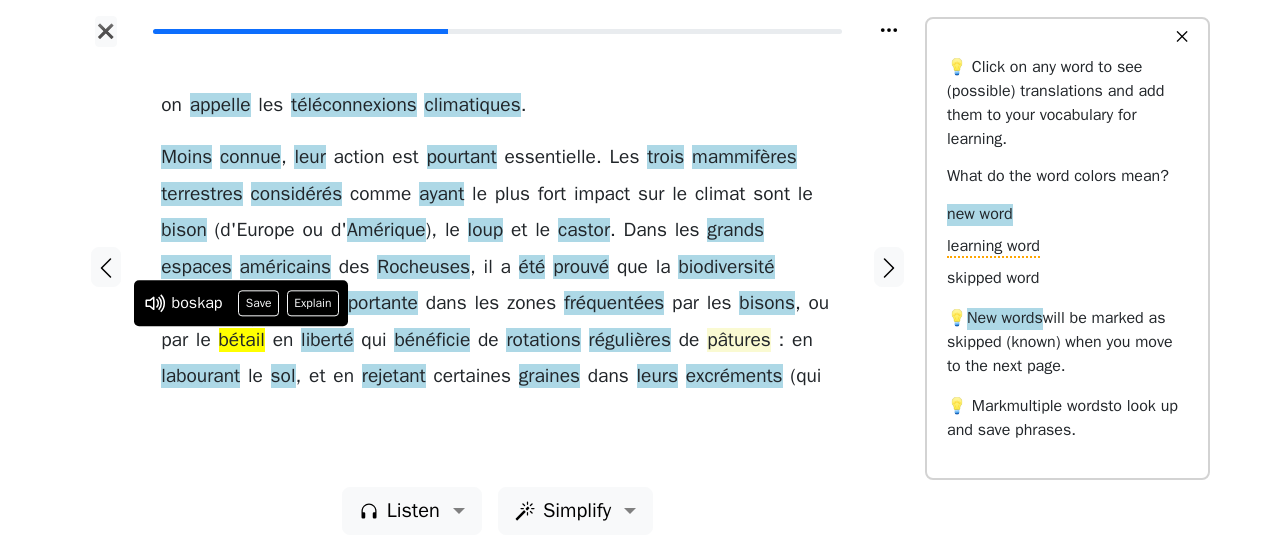 click on "pâtures" at bounding box center (739, 341) 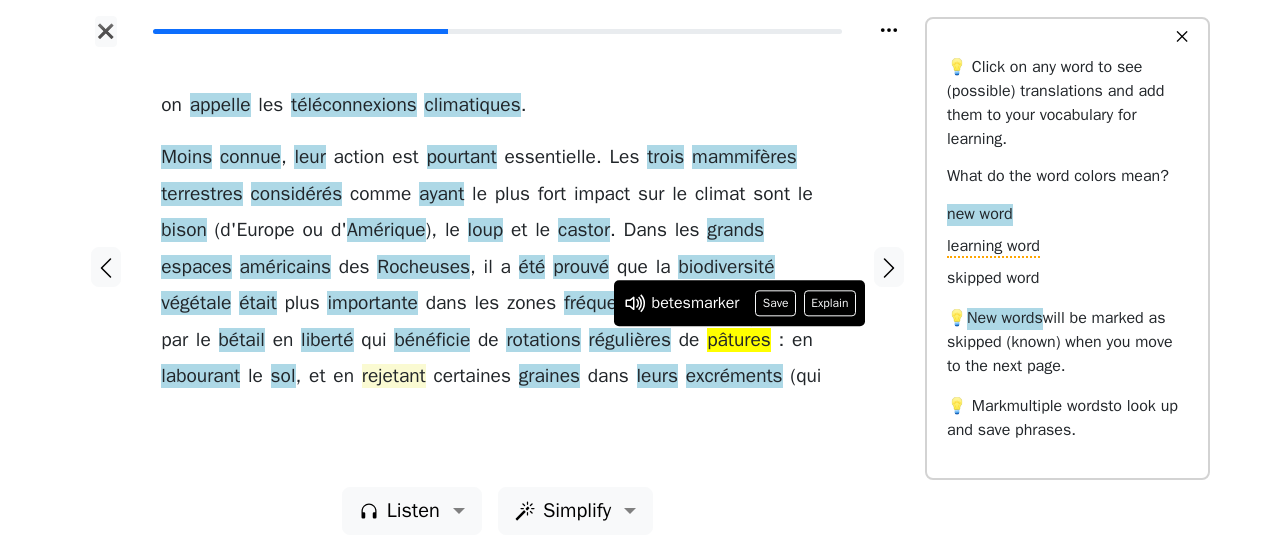 click on "rejetant" at bounding box center (394, 377) 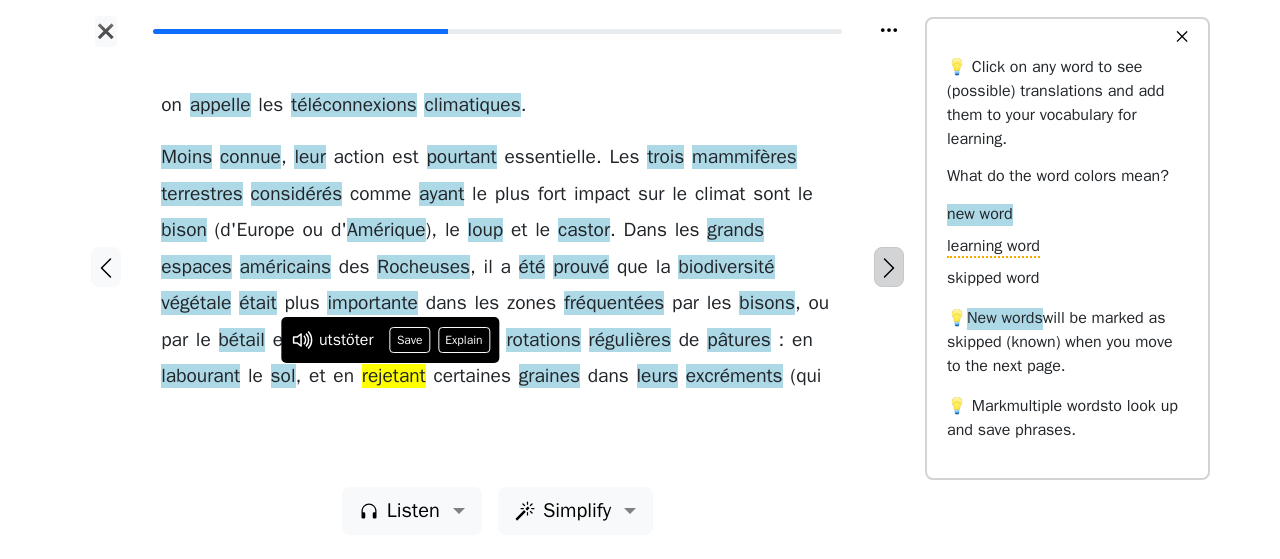 click 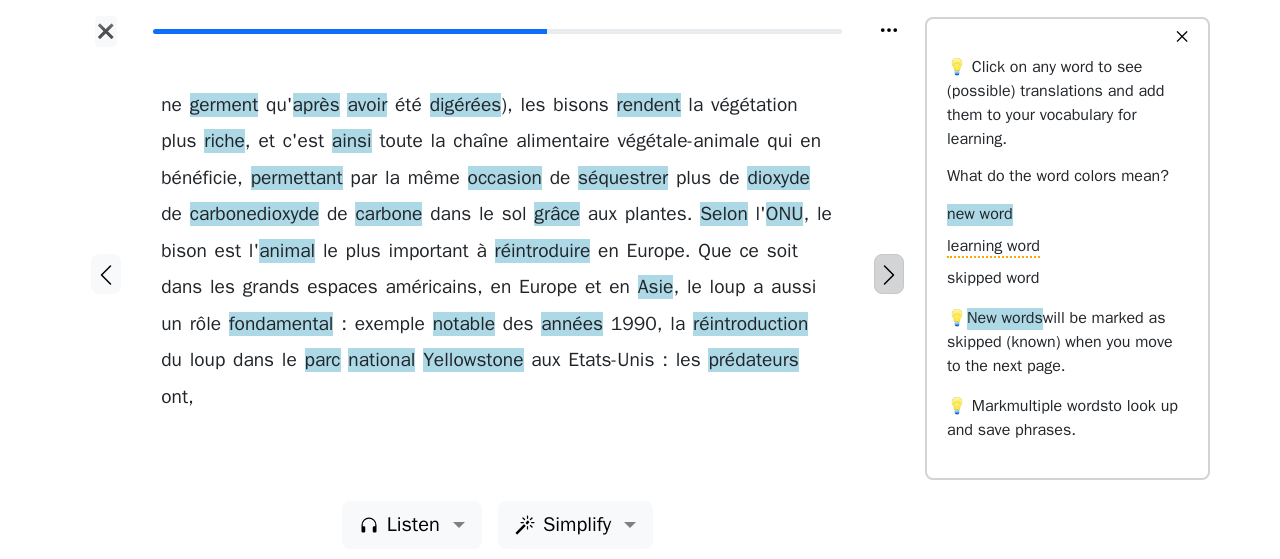 click 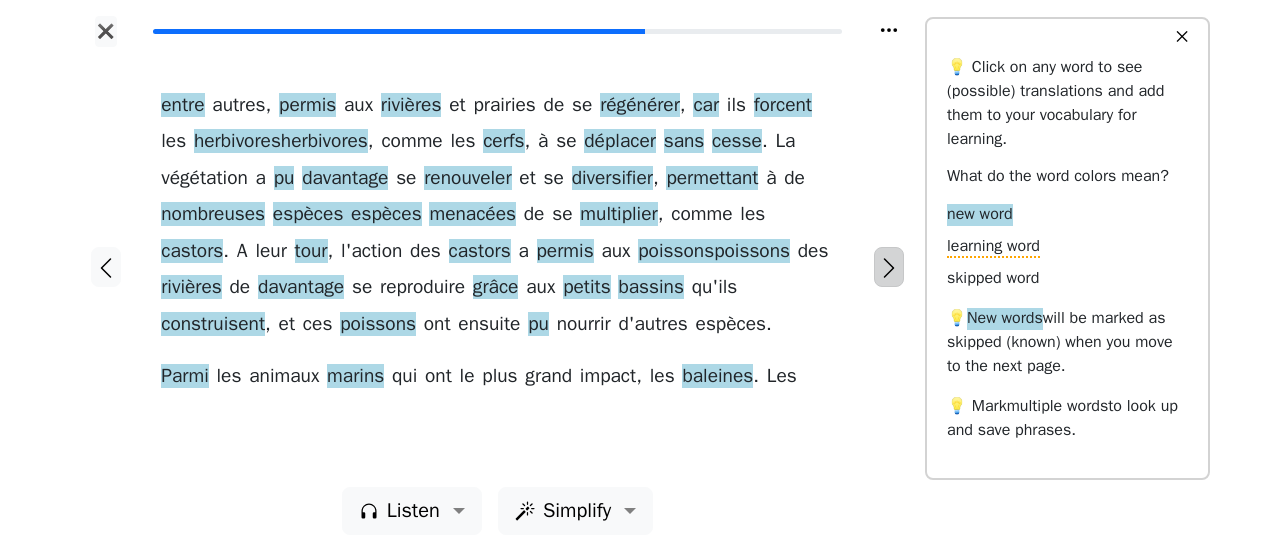 click 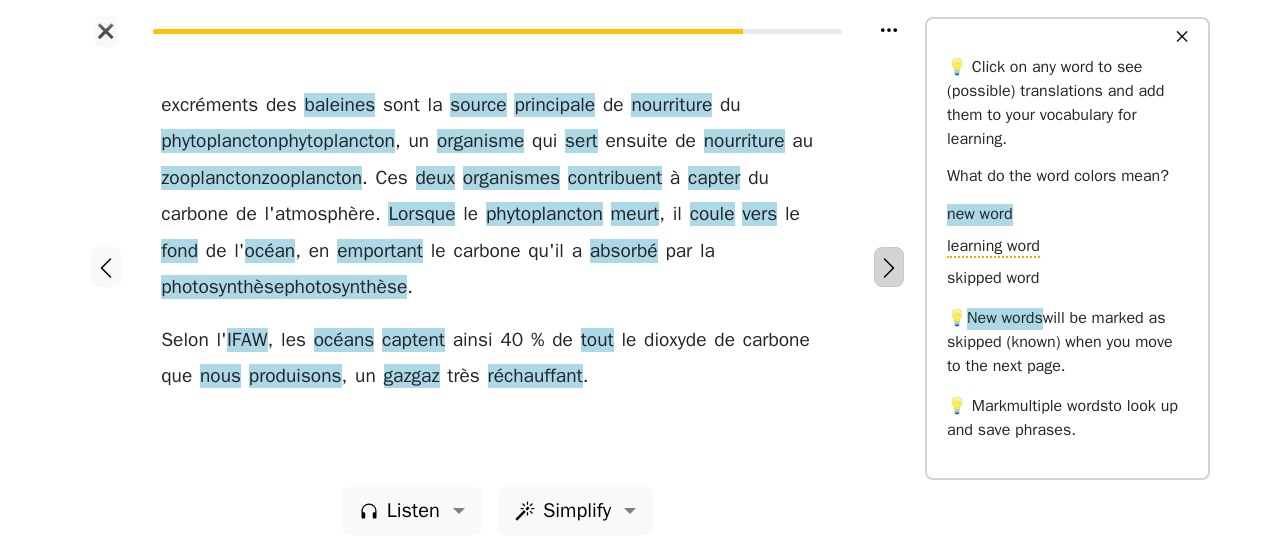 click 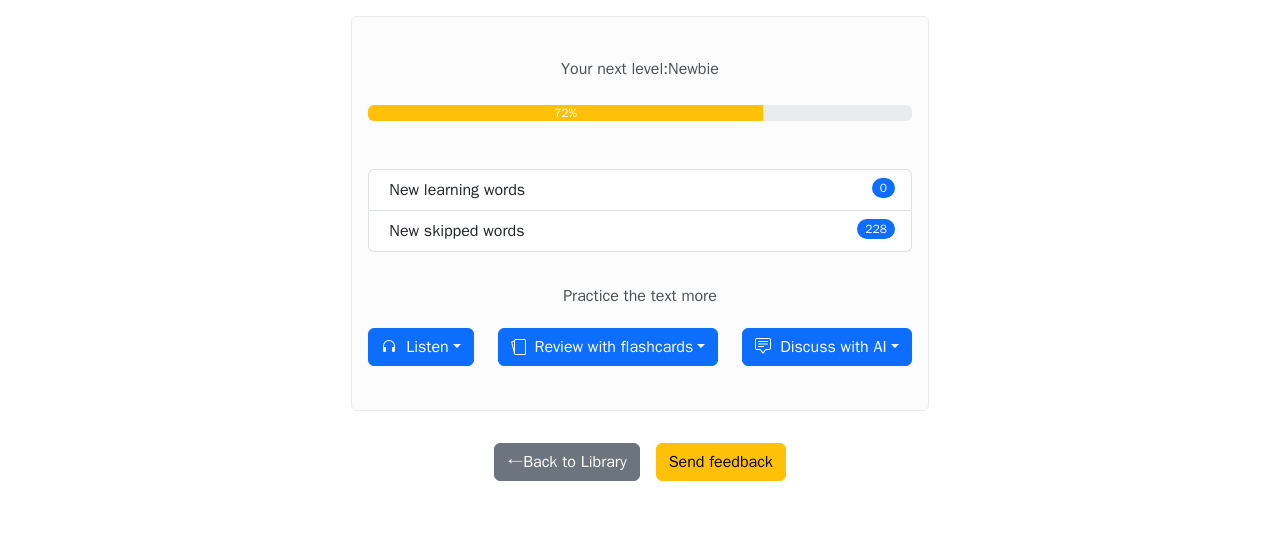 click on "New skipped words" at bounding box center [456, 231] 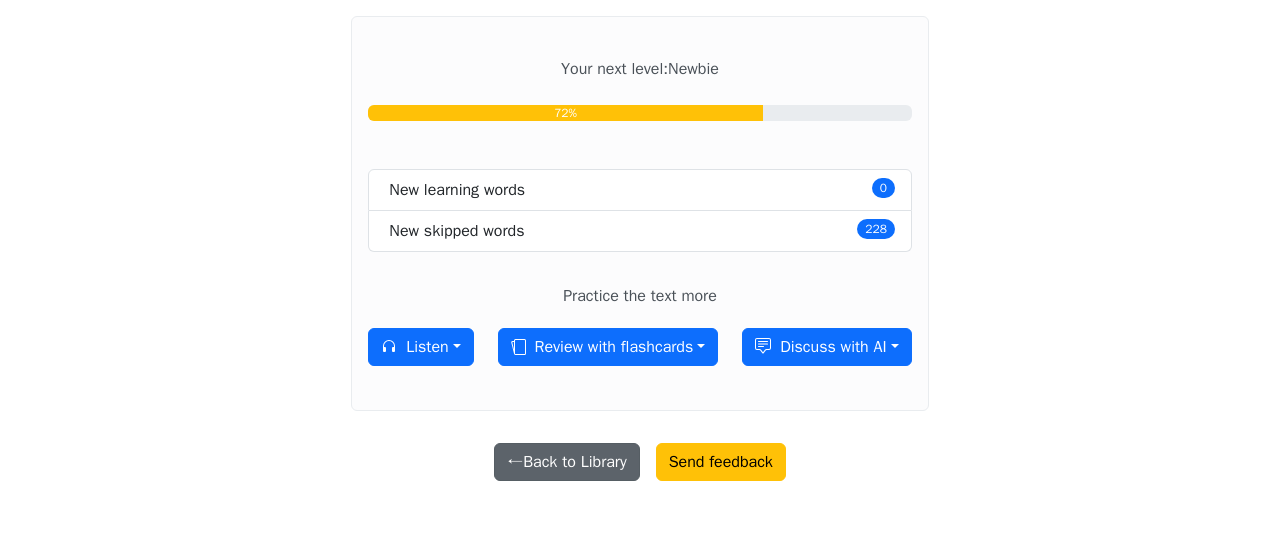 click on "← Back to Library" at bounding box center [567, 462] 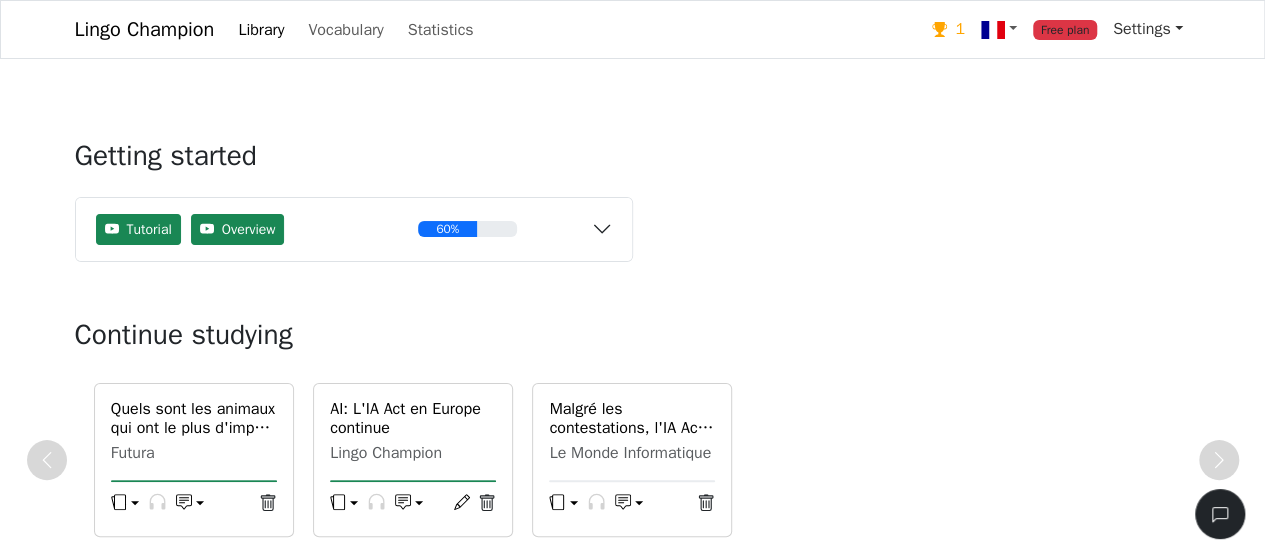 click on "Settings" at bounding box center [1148, 29] 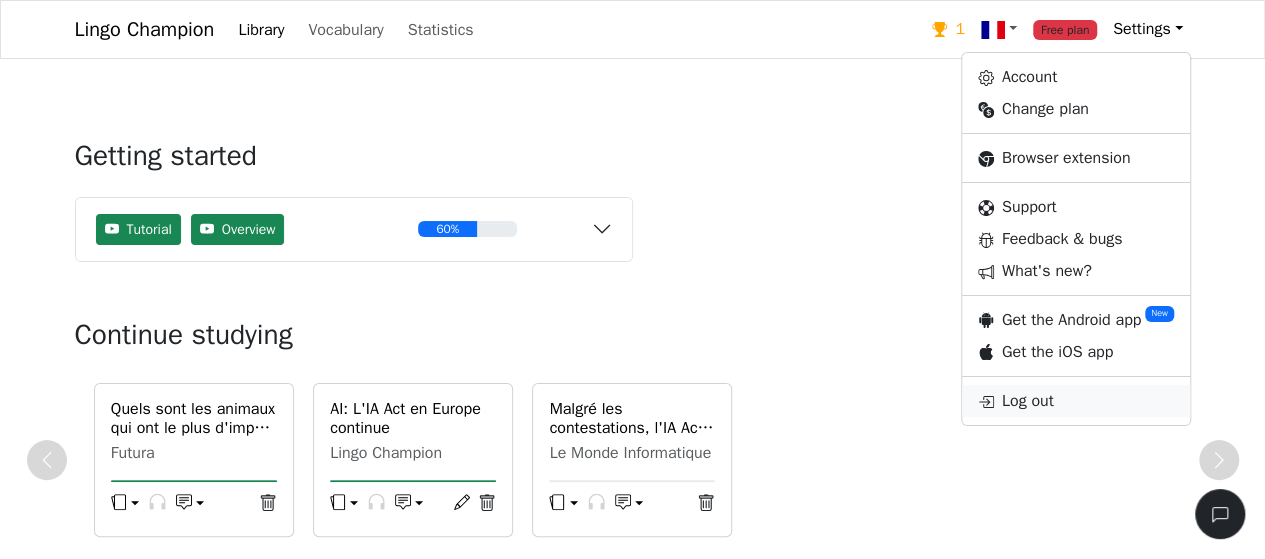 click on "Log out" at bounding box center [1076, 401] 